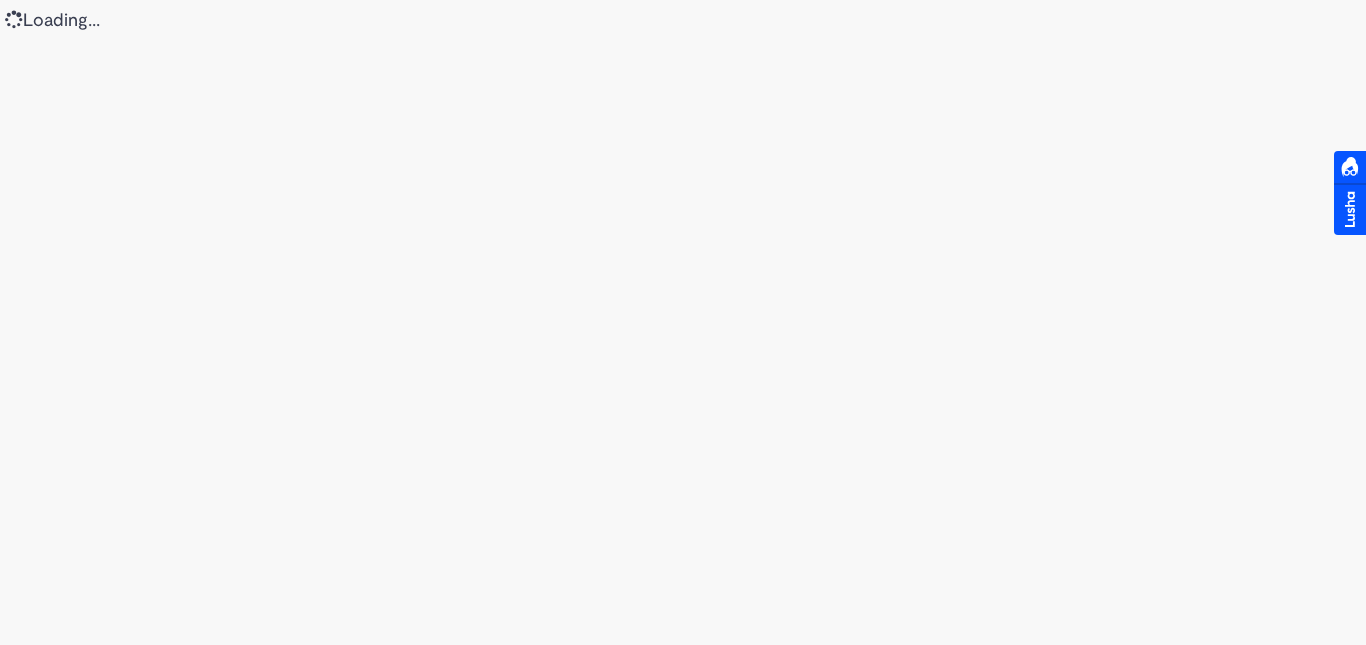 scroll, scrollTop: 0, scrollLeft: 0, axis: both 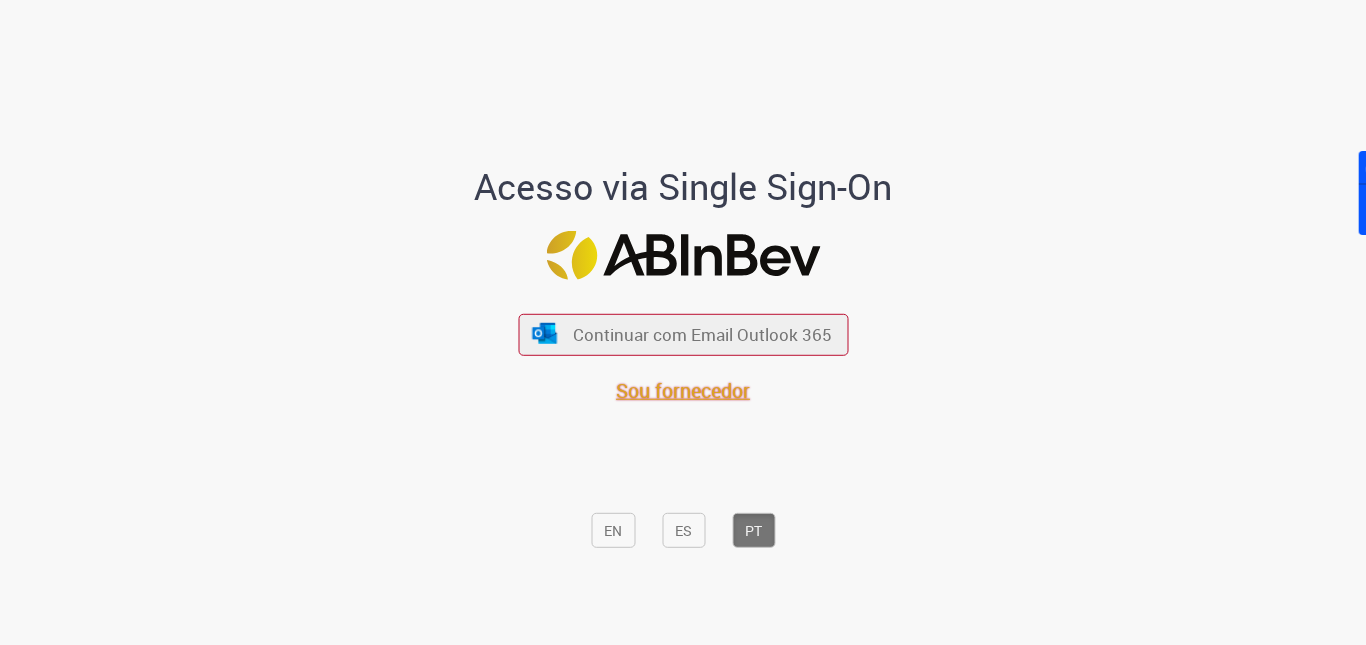 click on "Sou fornecedor" at bounding box center [683, 390] 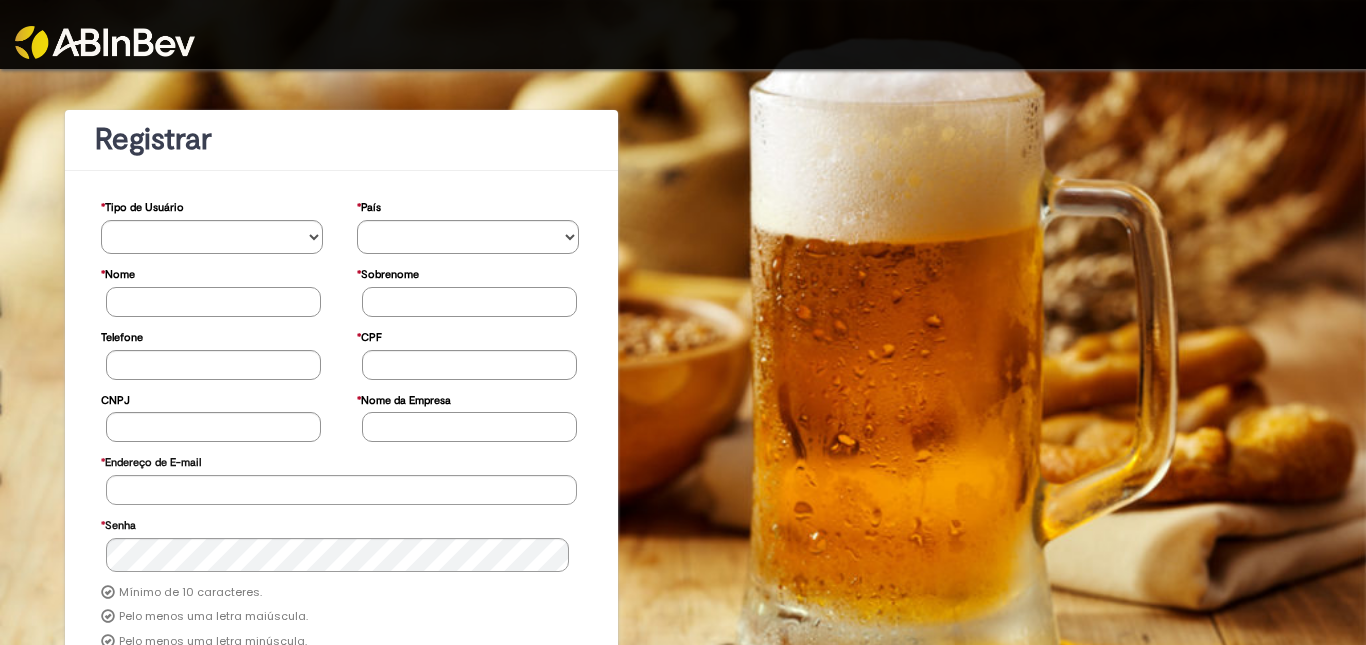 scroll, scrollTop: 0, scrollLeft: 0, axis: both 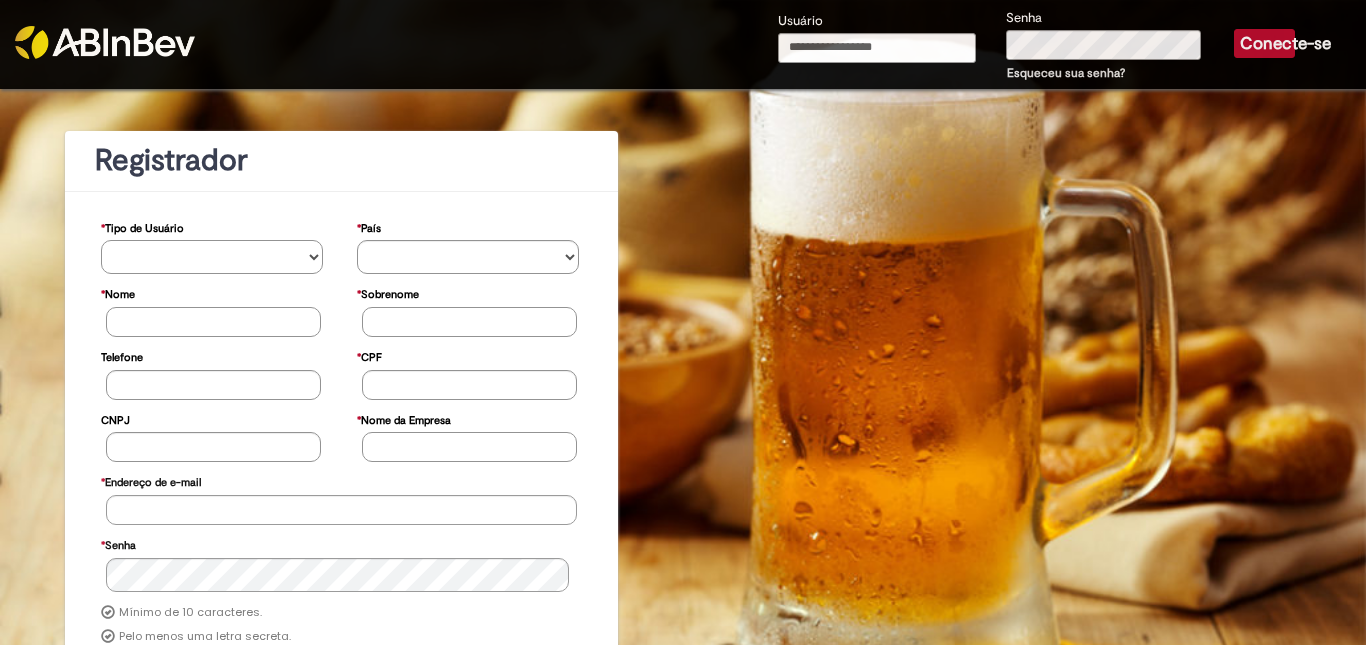 click on "**********" at bounding box center [212, 257] 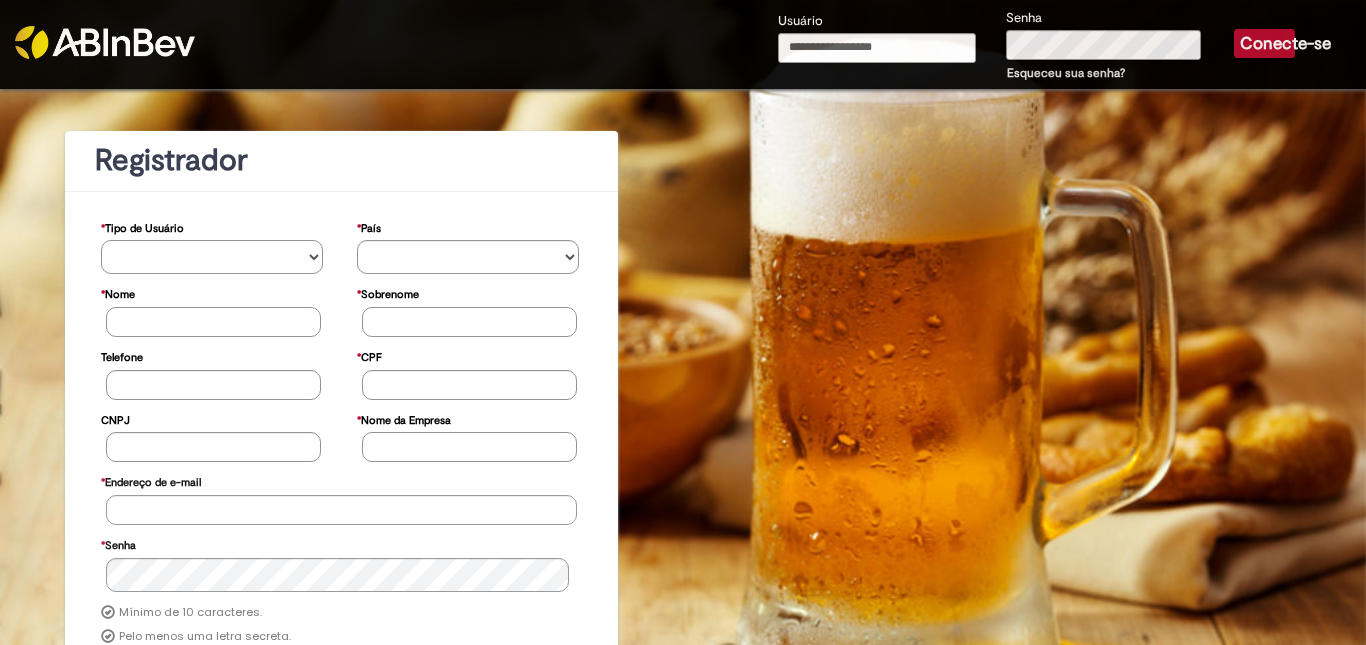 select on "*********" 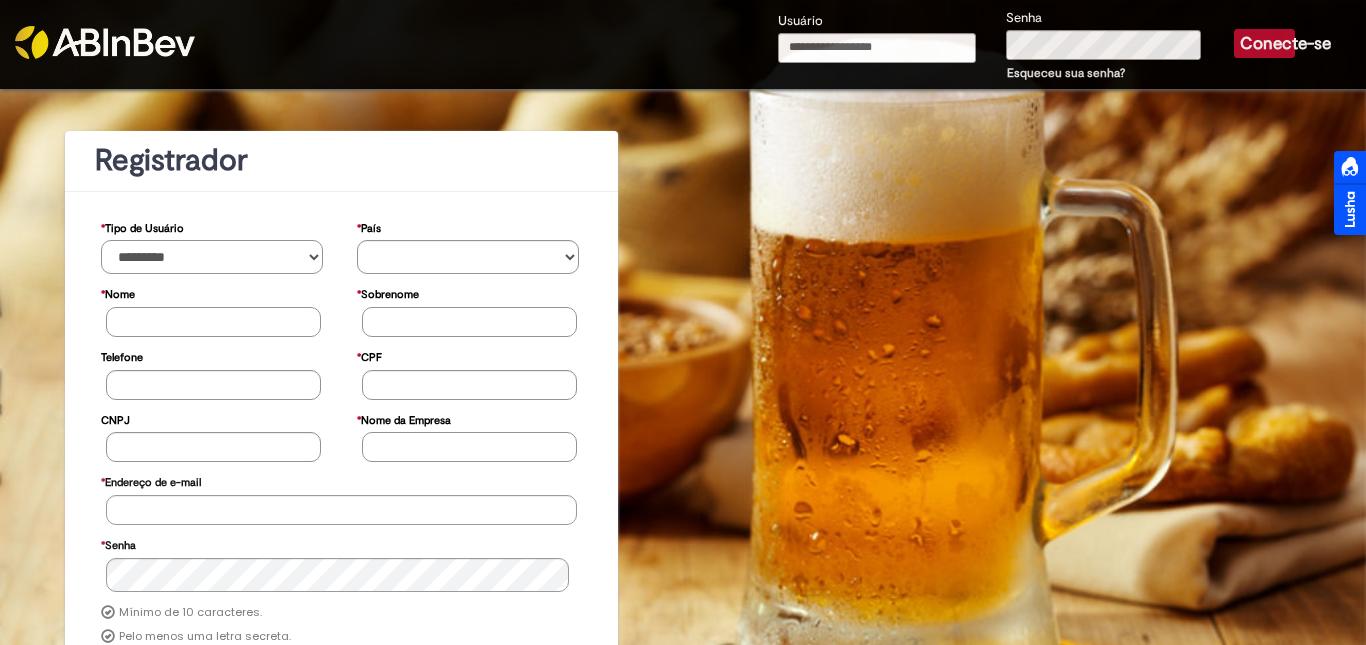 click on "**********" at bounding box center [212, 257] 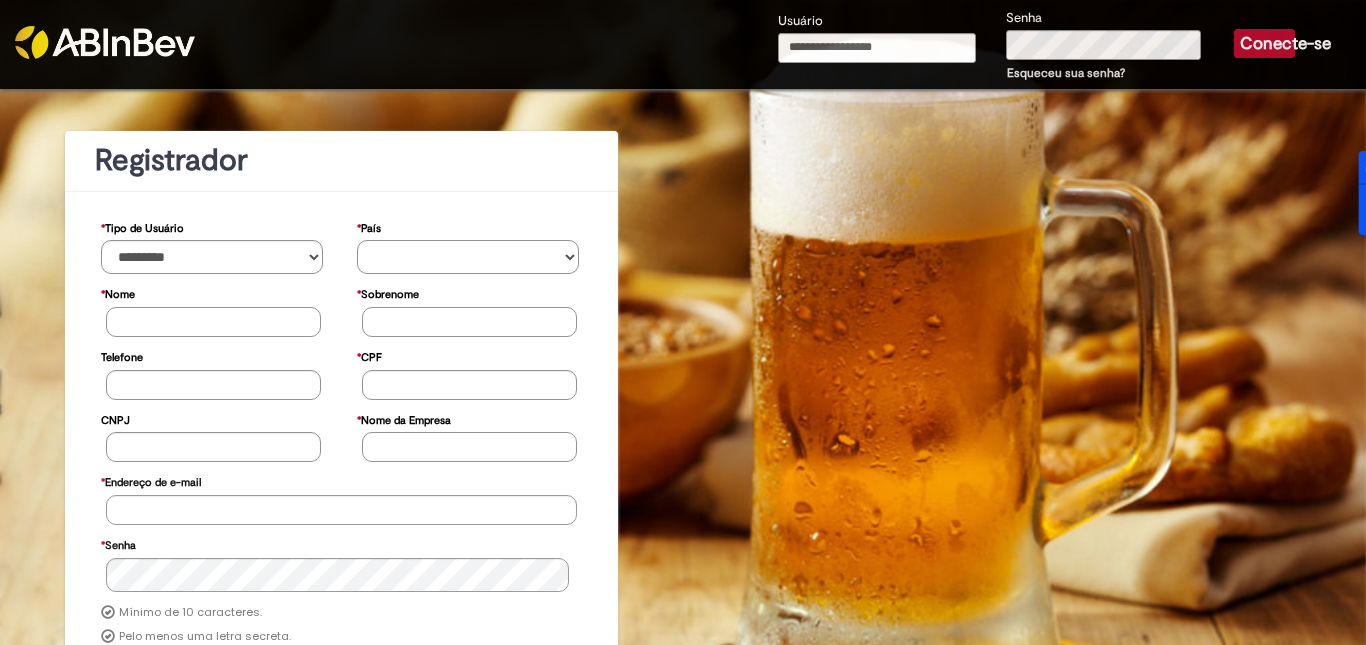 click on "*********   *******   ******   *****   ********   *******" at bounding box center [468, 257] 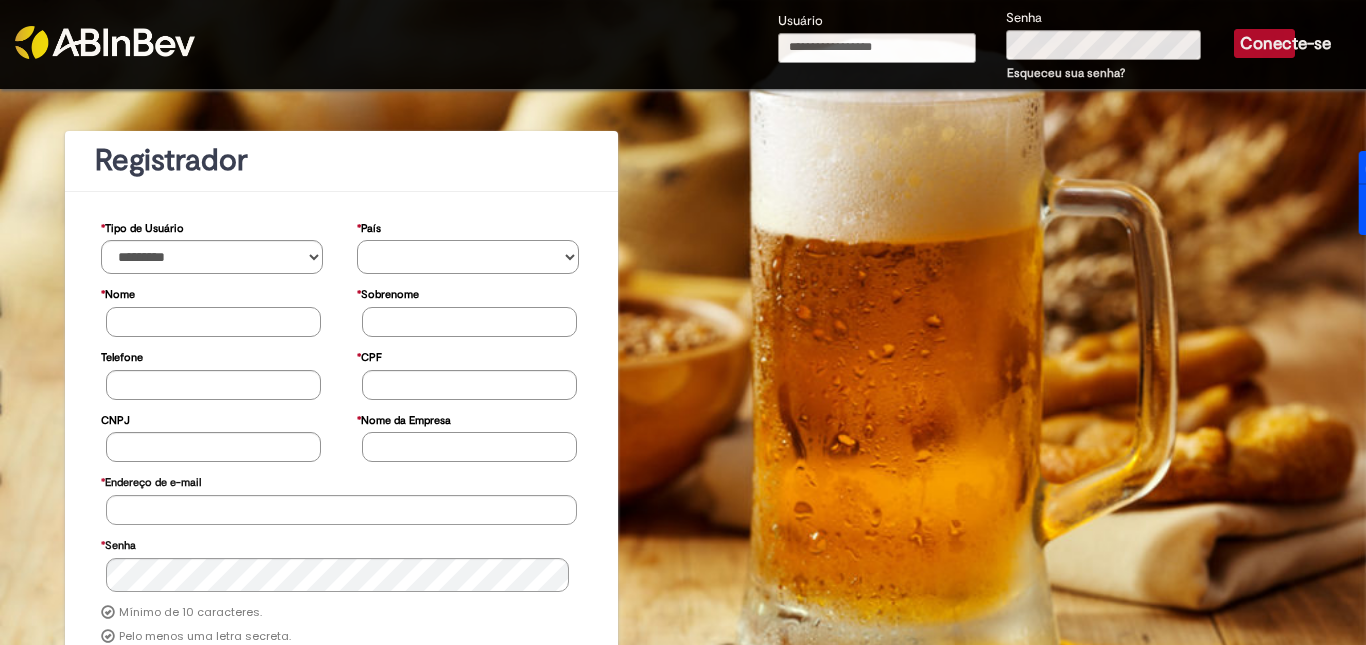 select on "**" 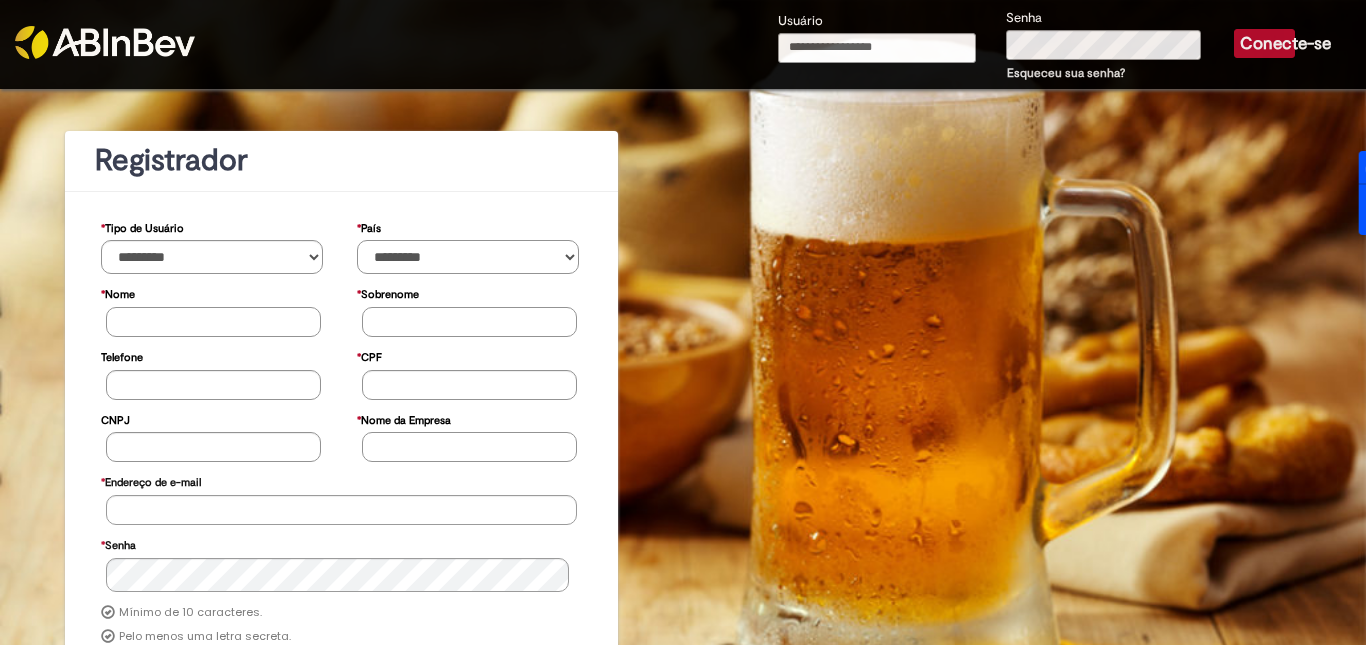 click on "*********   *******   ******   *****   ********   *******" at bounding box center [468, 257] 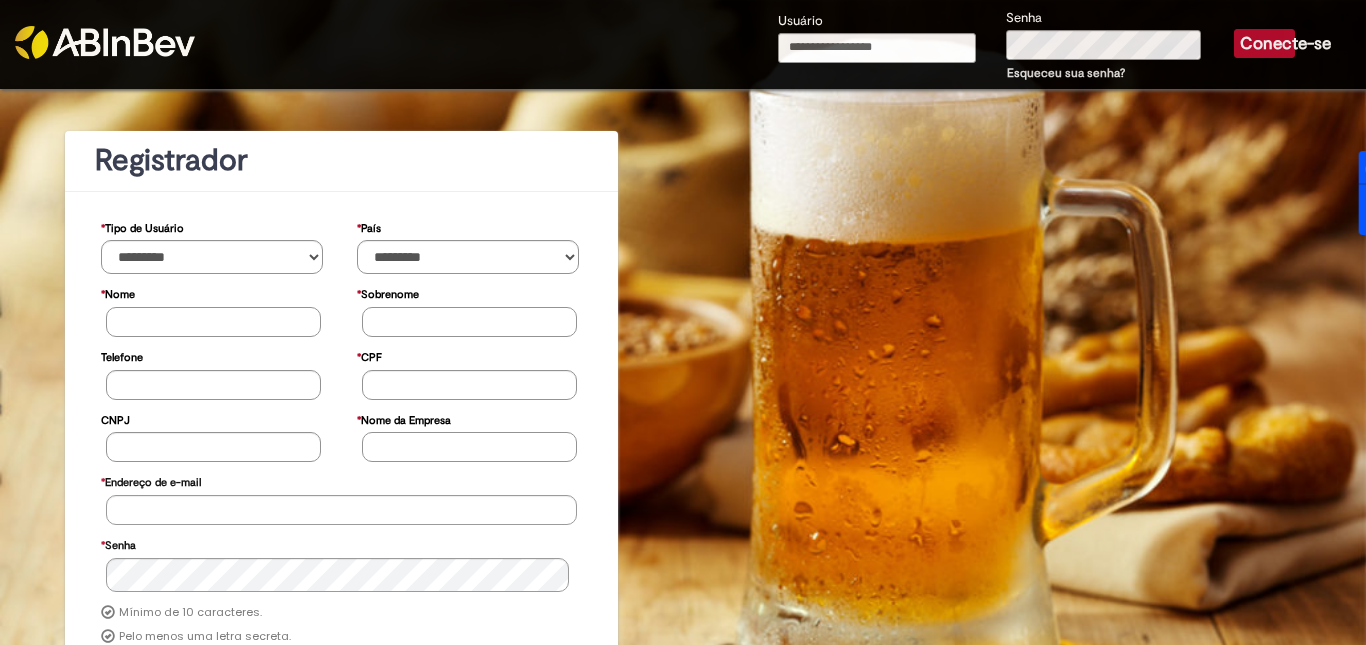 click on "*  Nome" at bounding box center (213, 322) 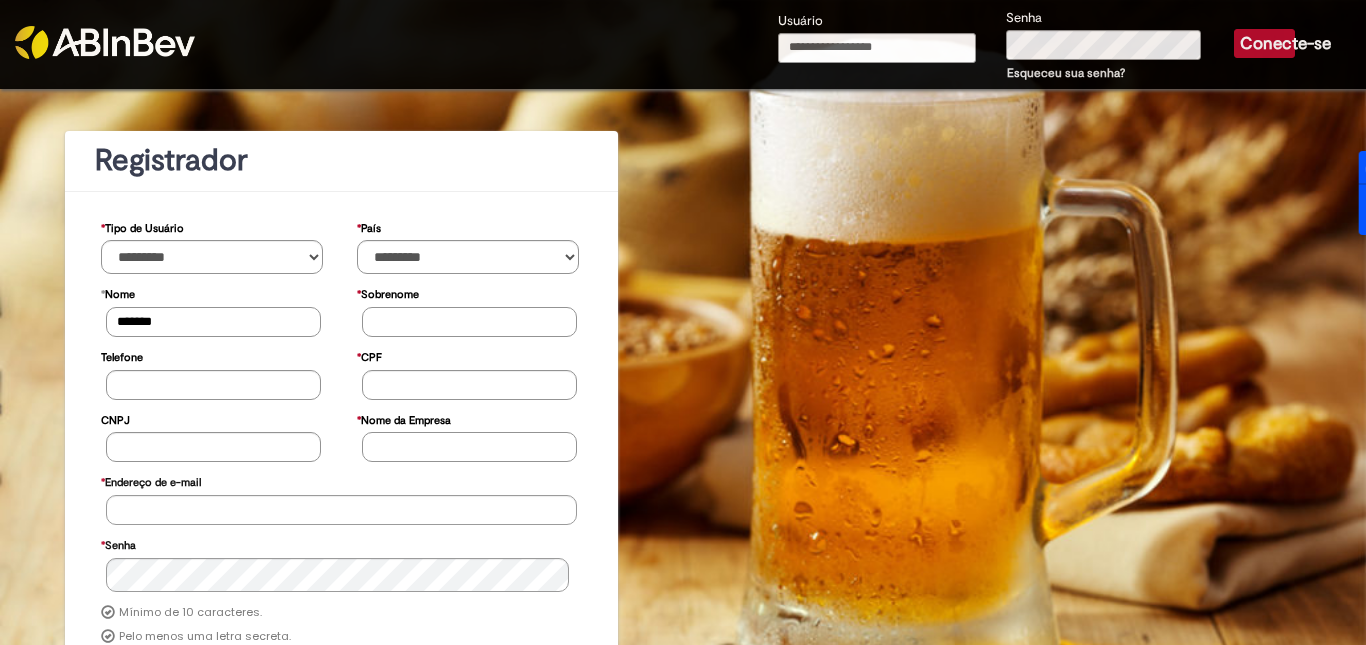 drag, startPoint x: 199, startPoint y: 324, endPoint x: 60, endPoint y: 322, distance: 139.01439 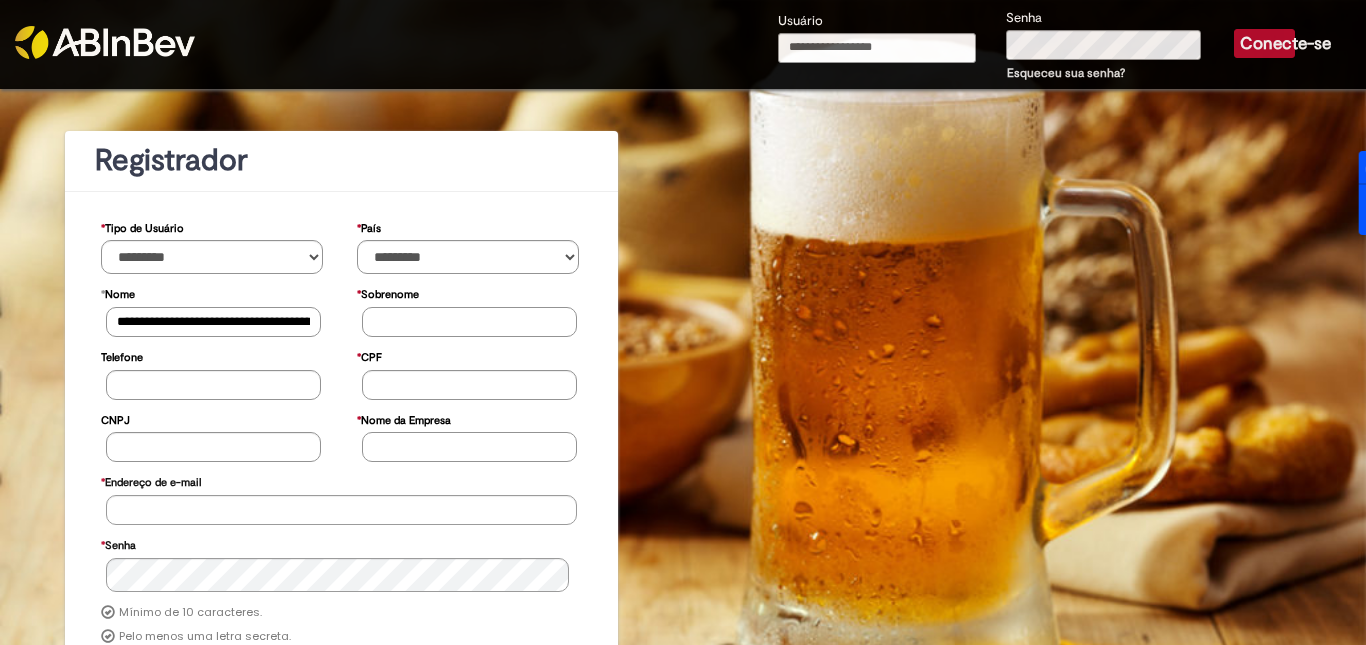 scroll, scrollTop: 0, scrollLeft: 99, axis: horizontal 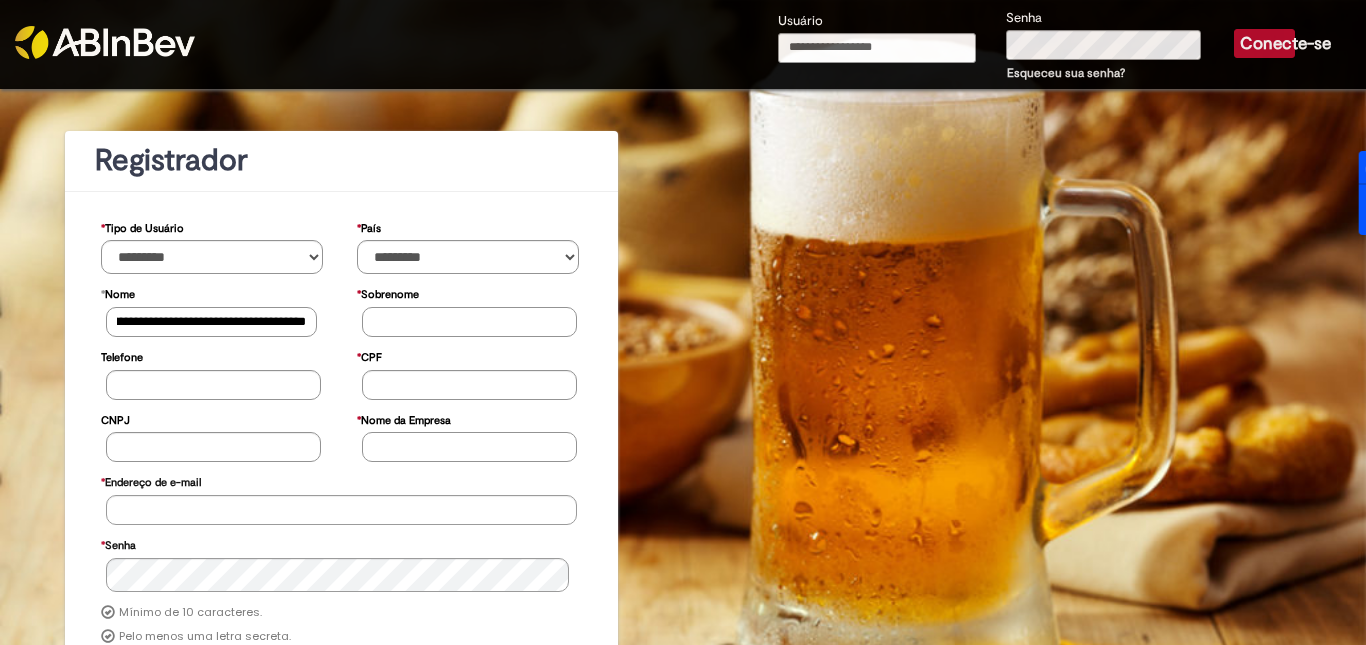 click on "**********" at bounding box center [211, 322] 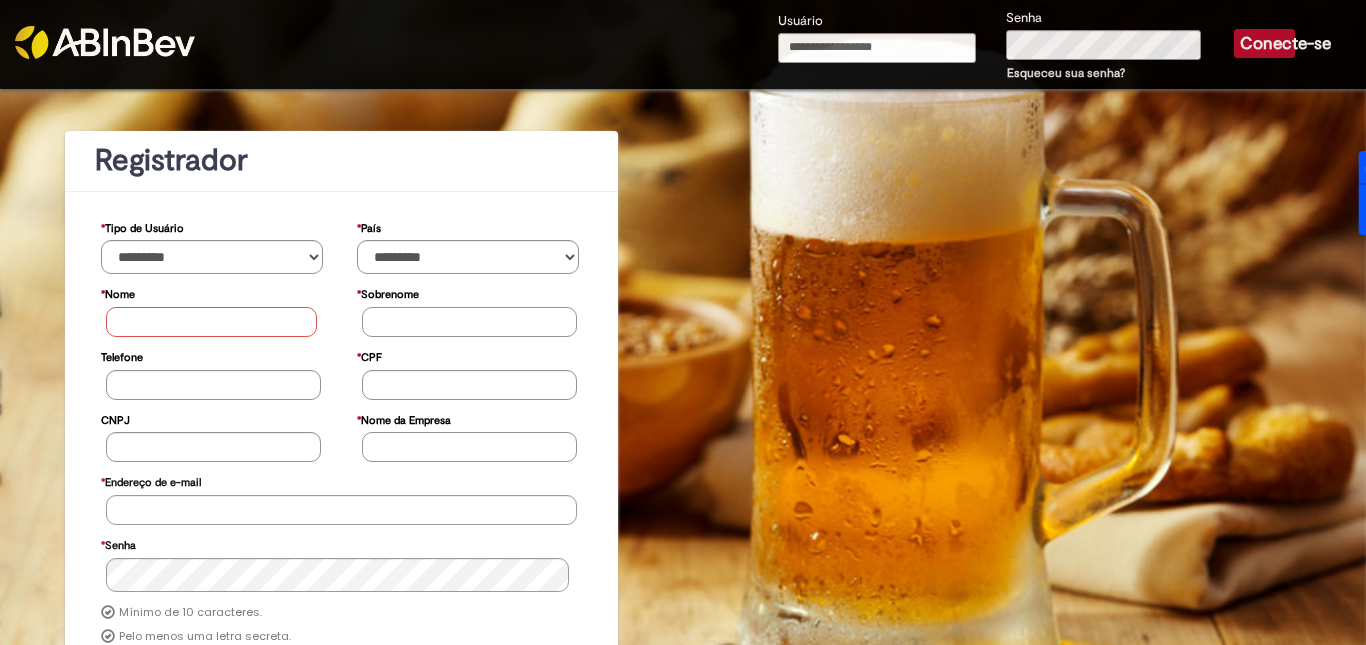 scroll, scrollTop: 0, scrollLeft: 0, axis: both 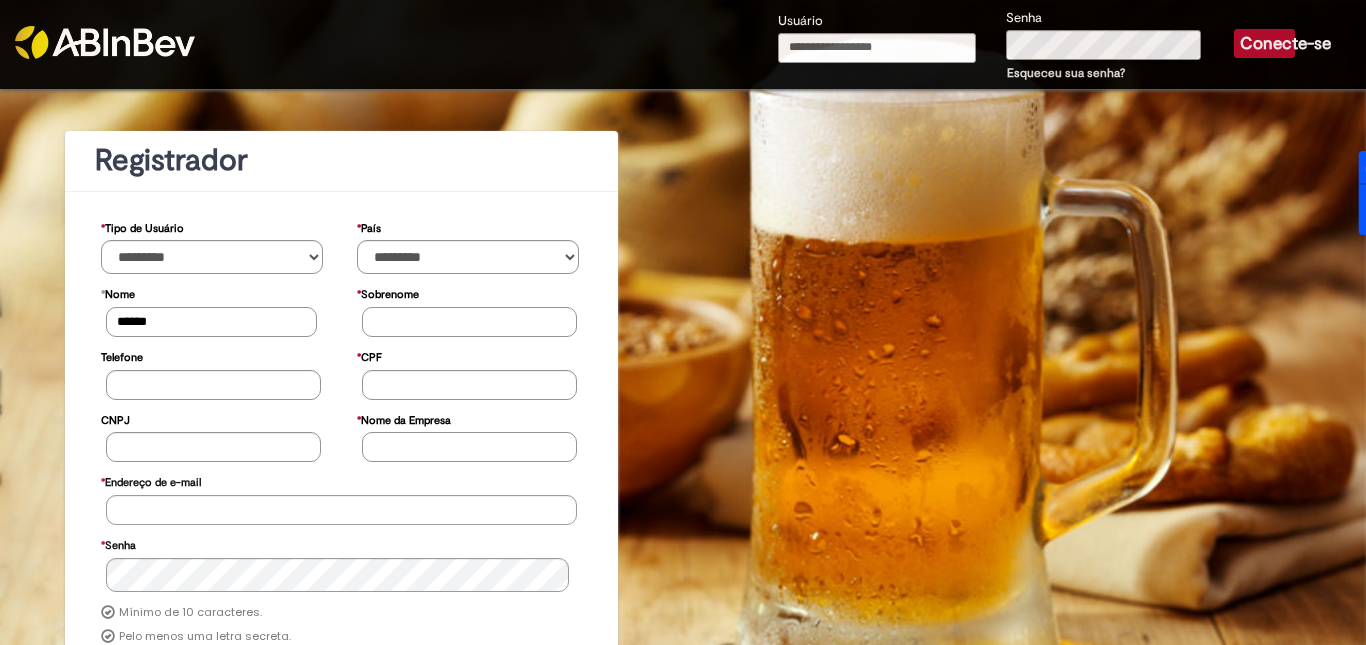 type on "*****" 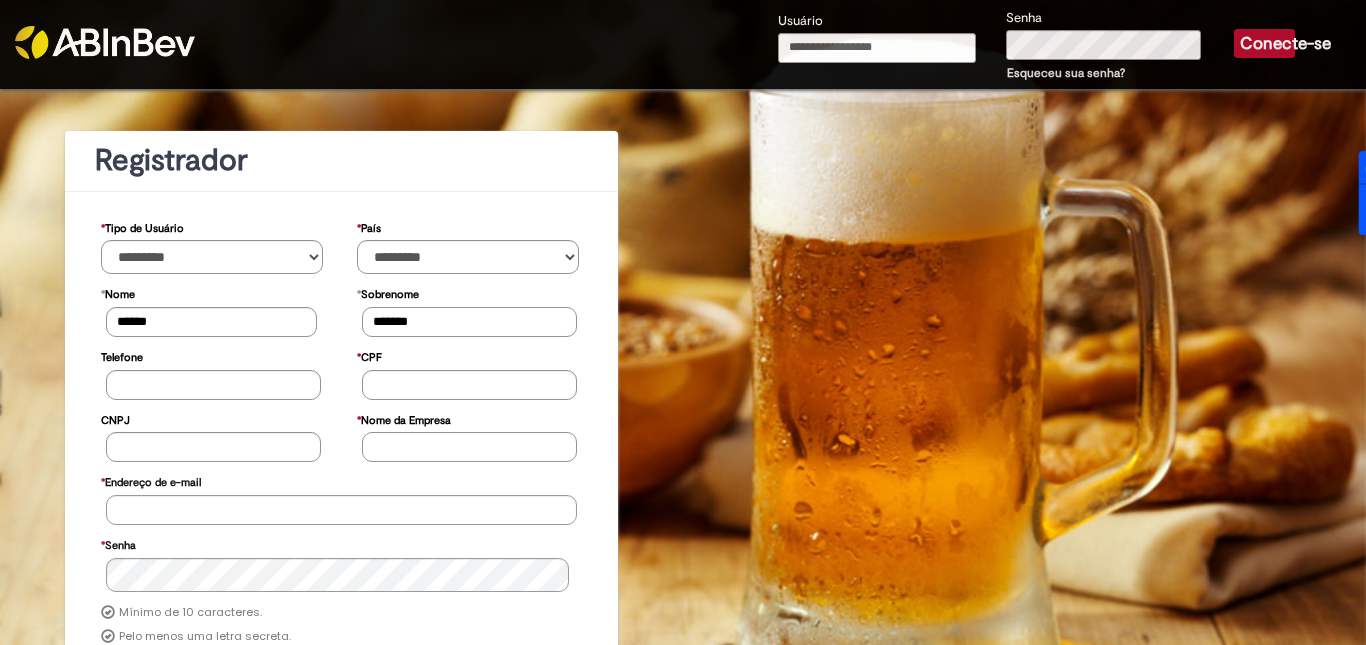 type on "*******" 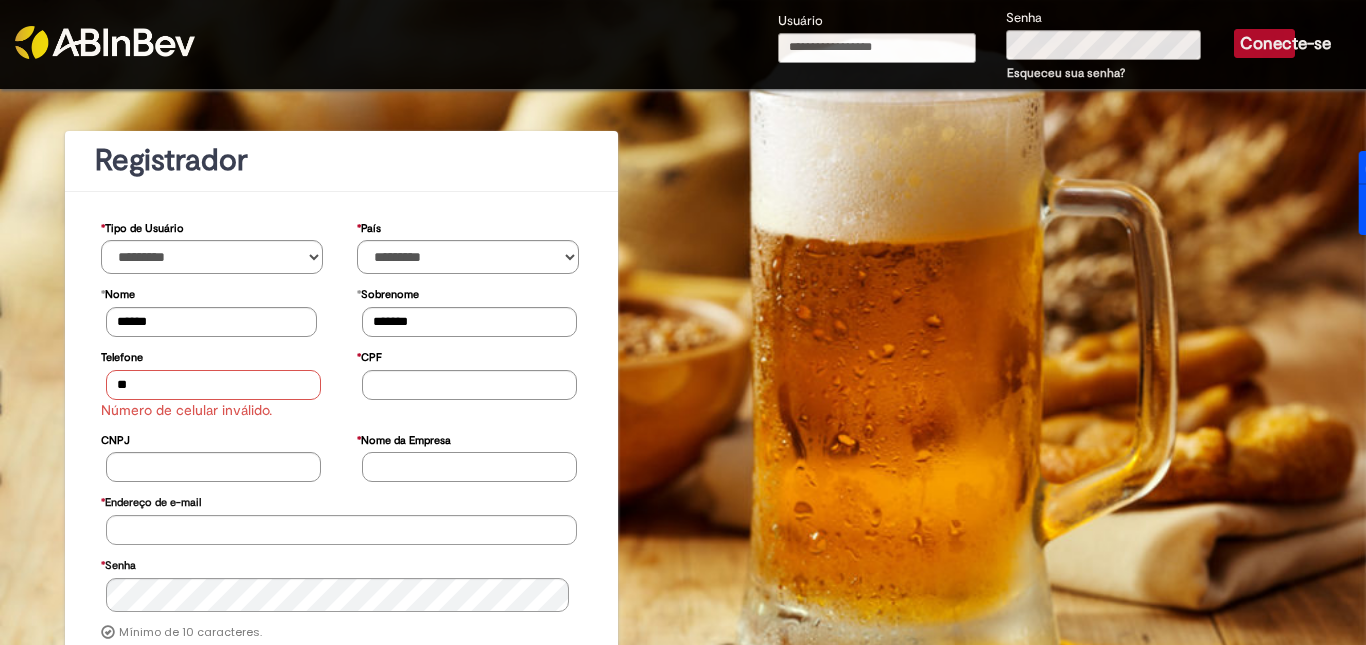 type on "*" 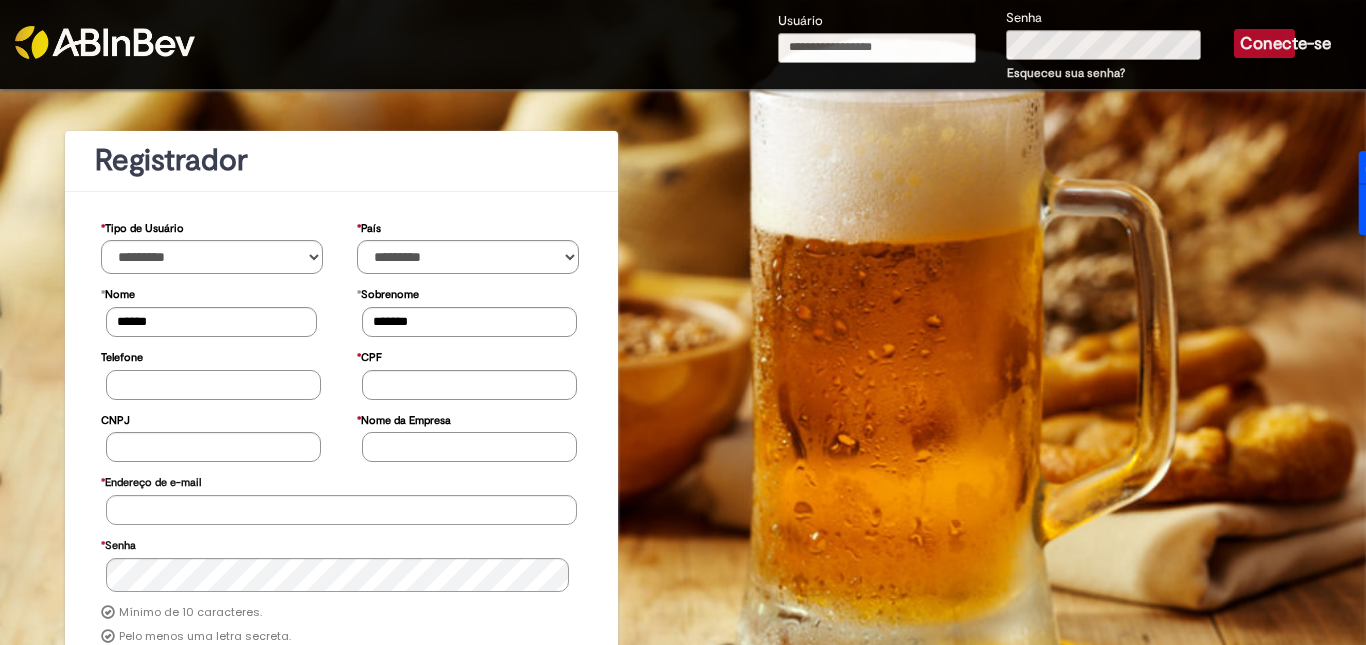 paste on "**********" 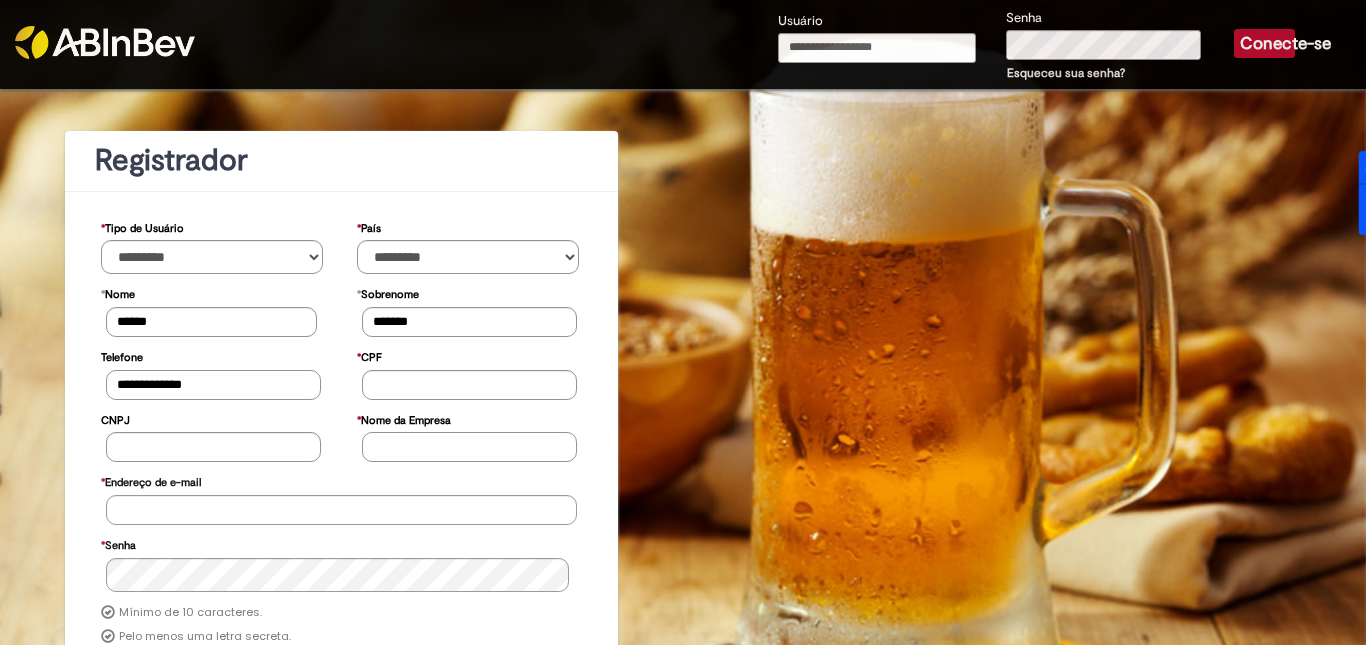 type on "**********" 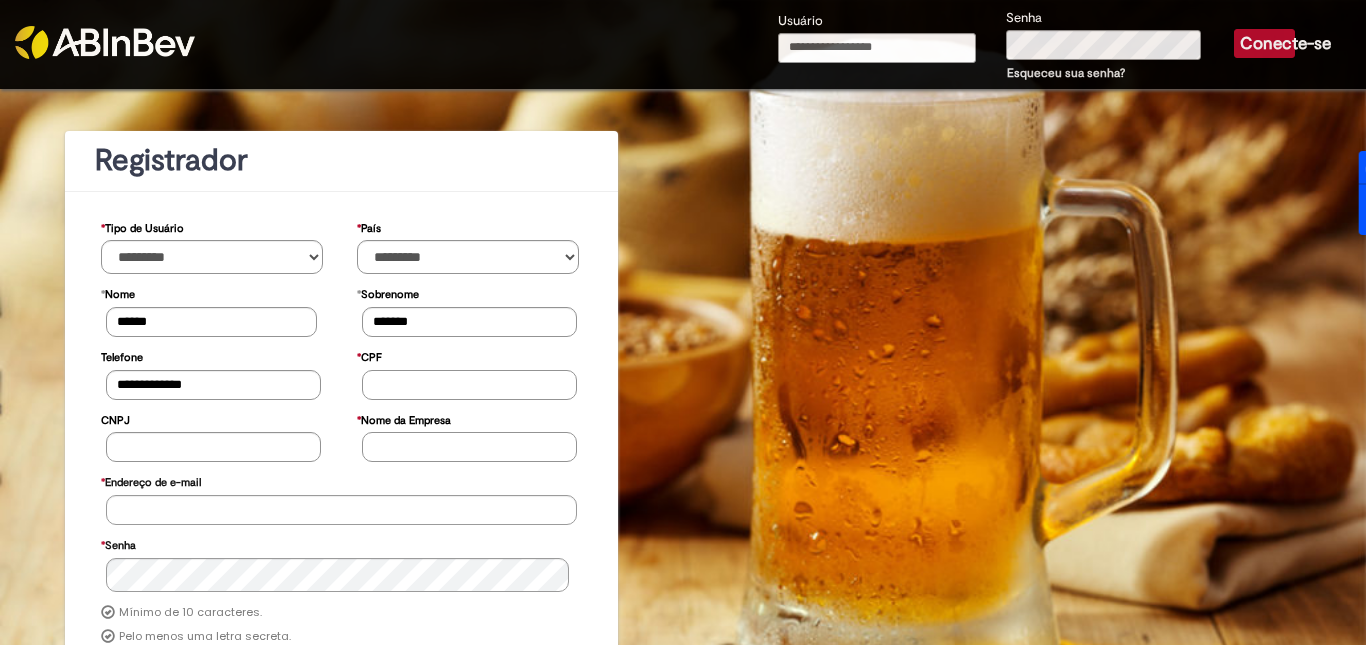 click on "*  CPF" at bounding box center [469, 385] 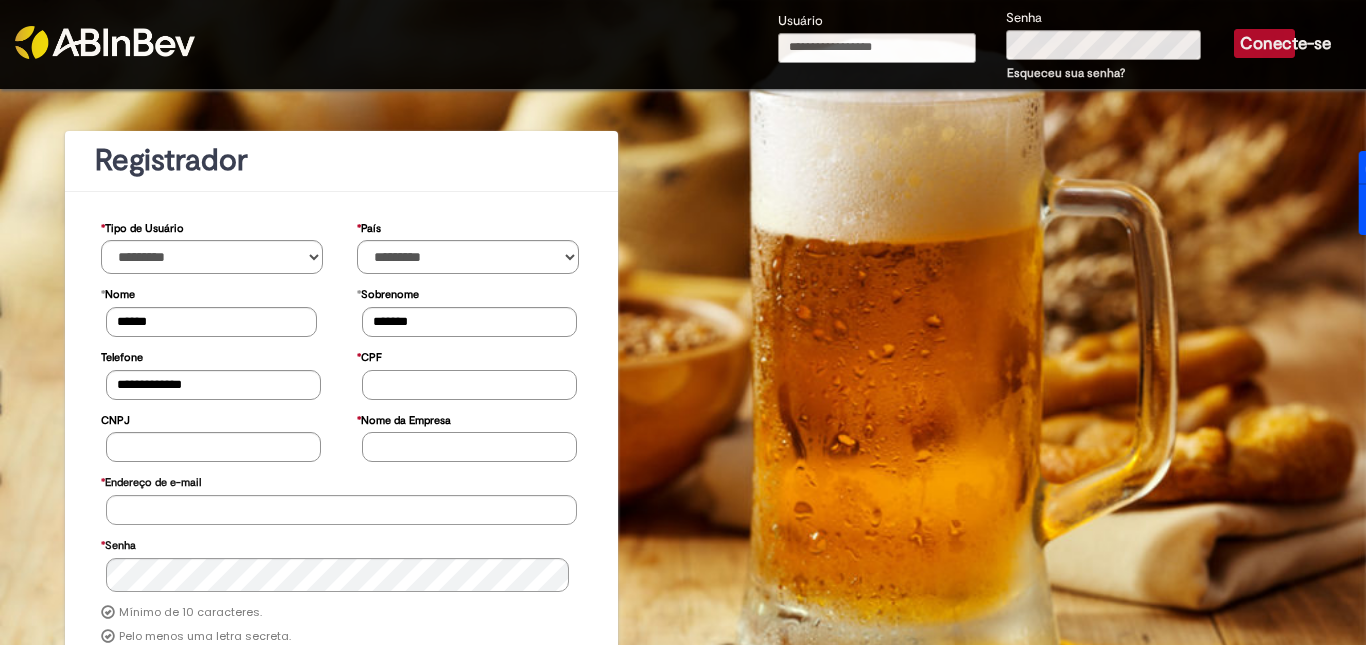 scroll, scrollTop: 100, scrollLeft: 0, axis: vertical 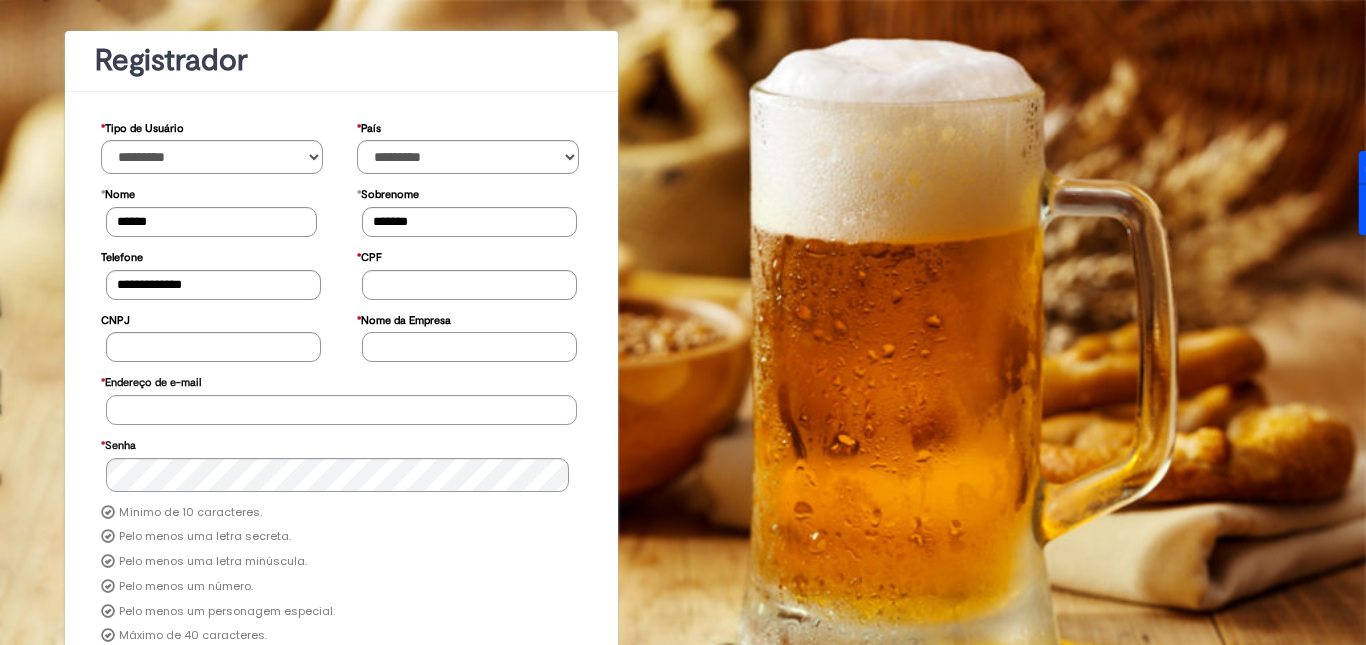 click on "*  Nome da Empresa" at bounding box center [469, 347] 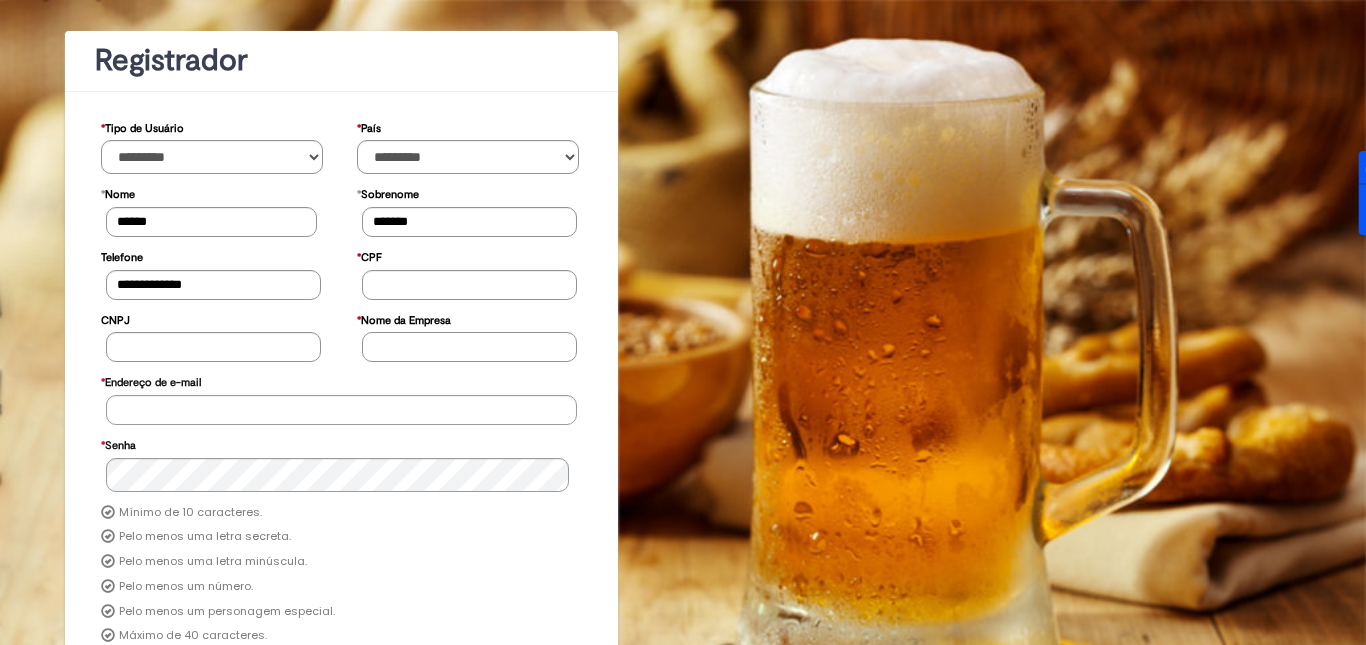 paste on "**********" 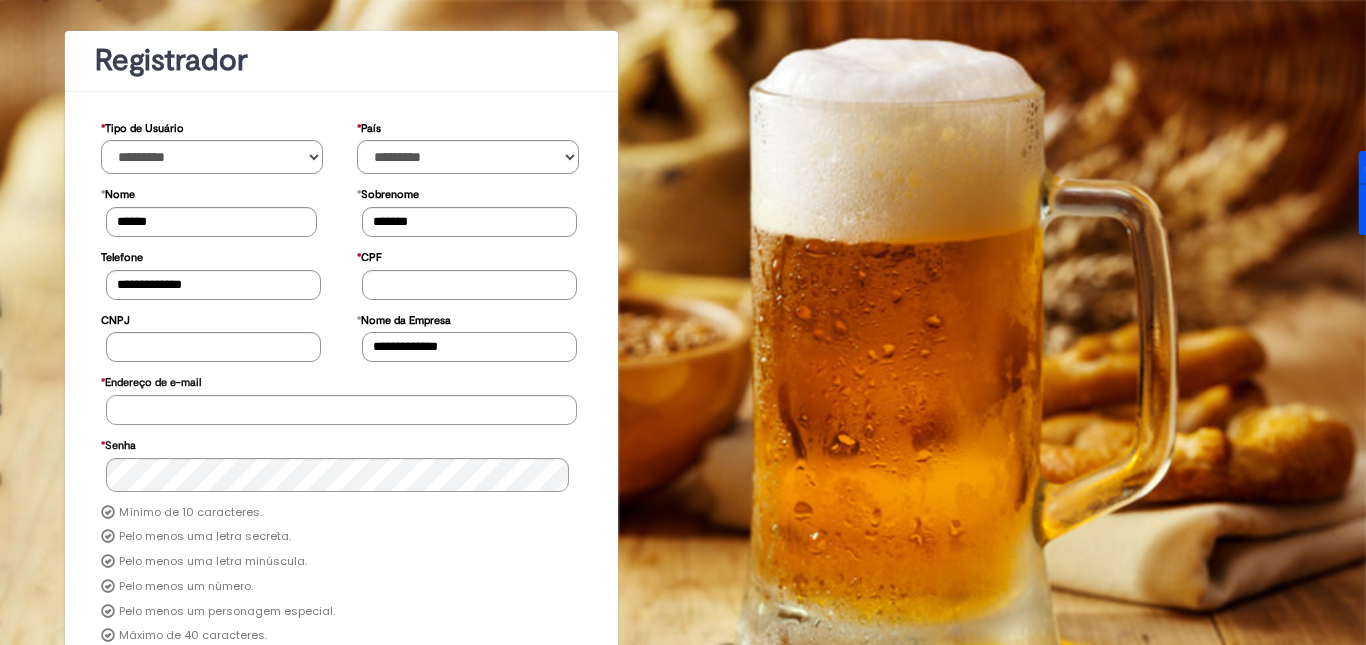 drag, startPoint x: 459, startPoint y: 356, endPoint x: 336, endPoint y: 342, distance: 123.79418 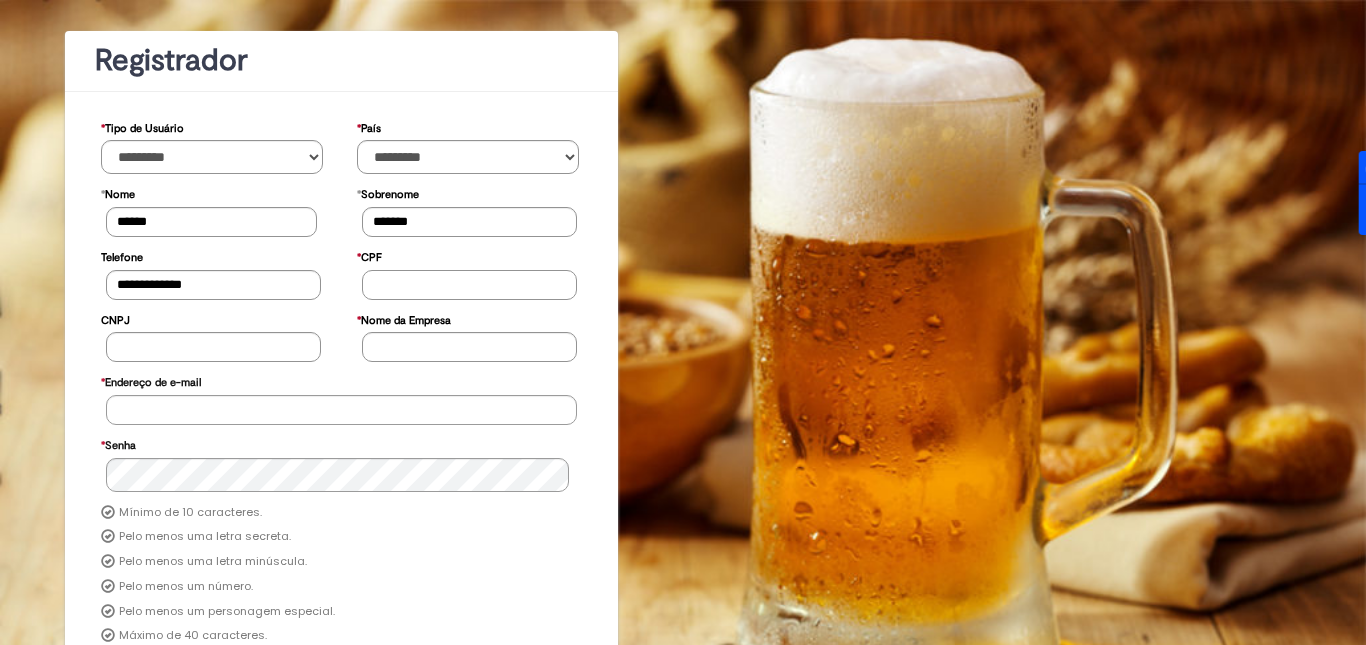 drag, startPoint x: 416, startPoint y: 276, endPoint x: 407, endPoint y: 317, distance: 41.976185 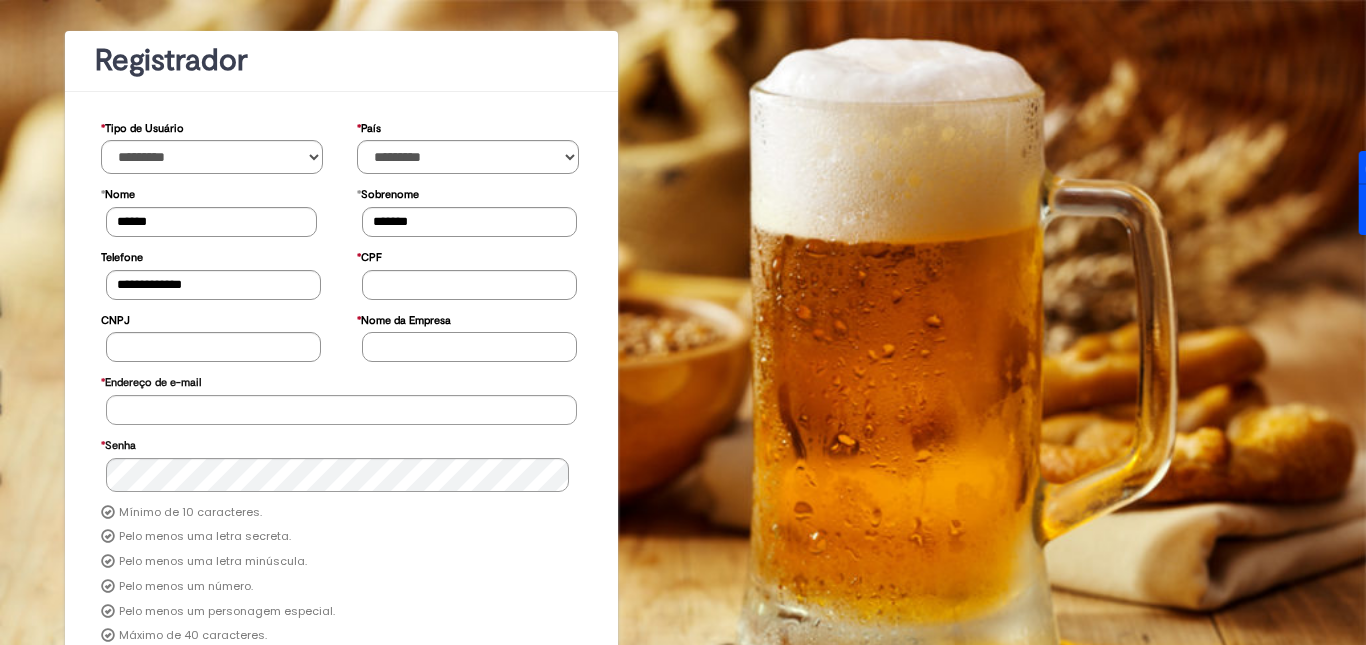 click on "*  Nome da Empresa" at bounding box center (469, 347) 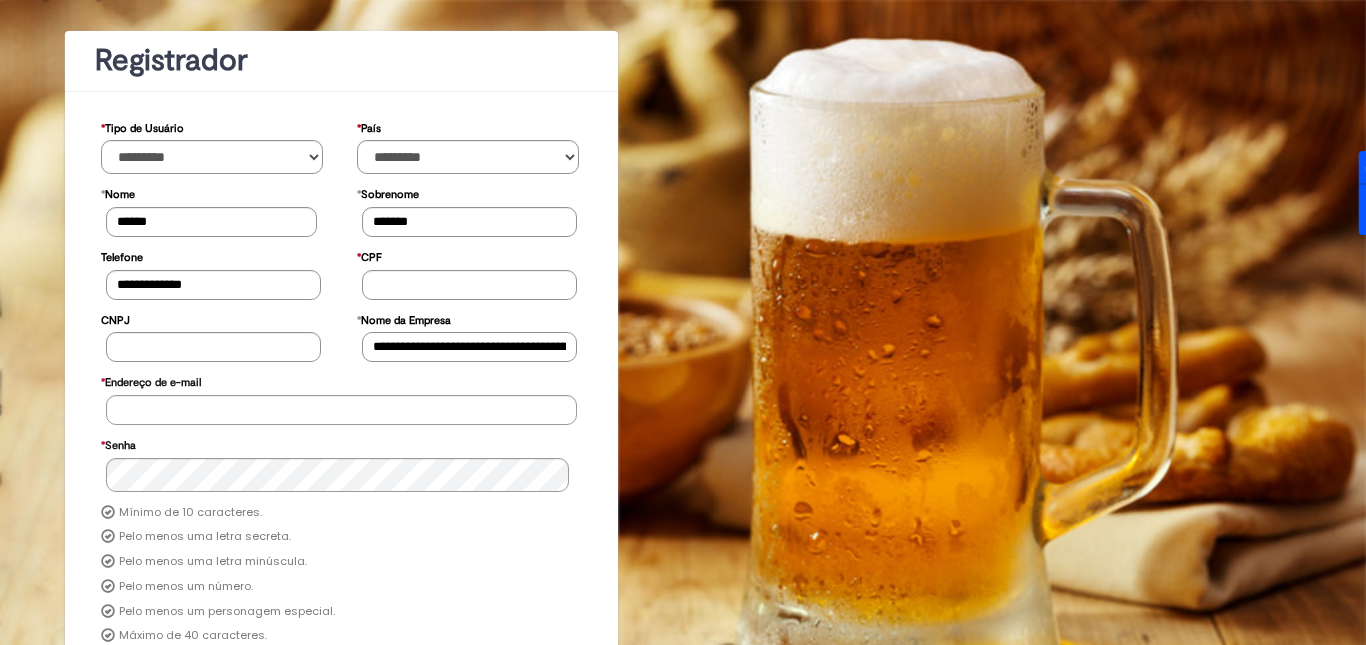 scroll, scrollTop: 0, scrollLeft: 99, axis: horizontal 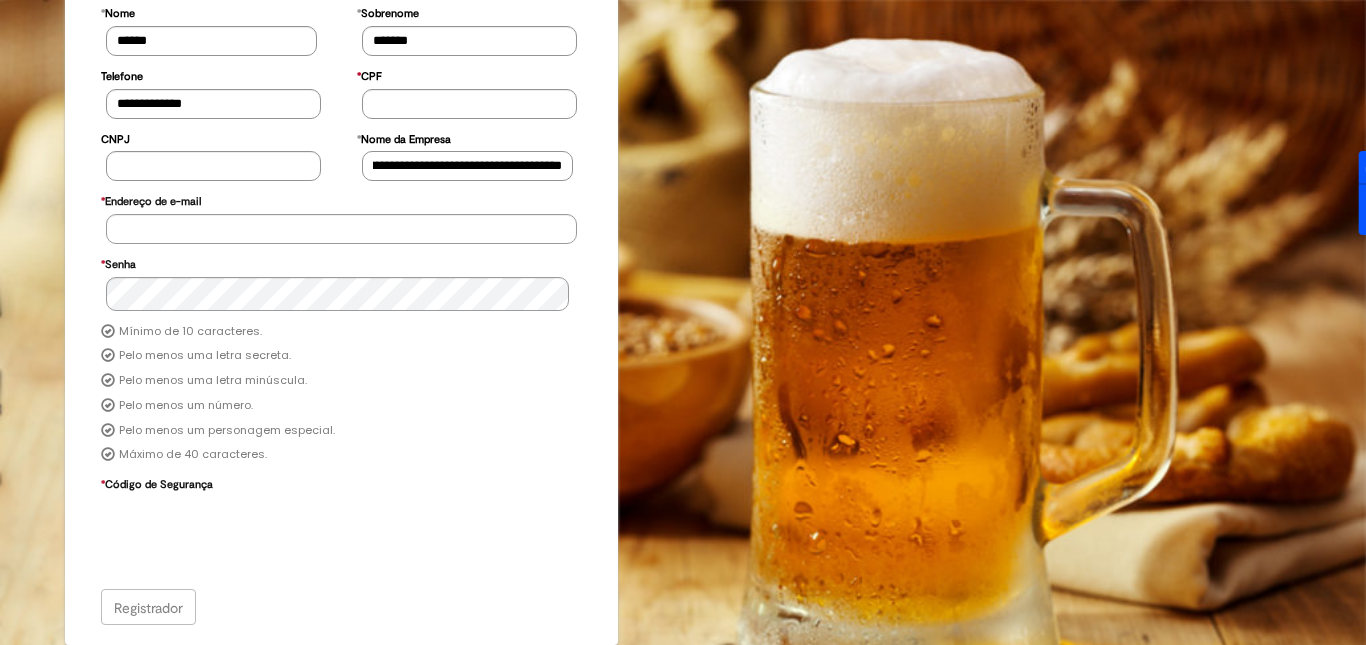 type on "**********" 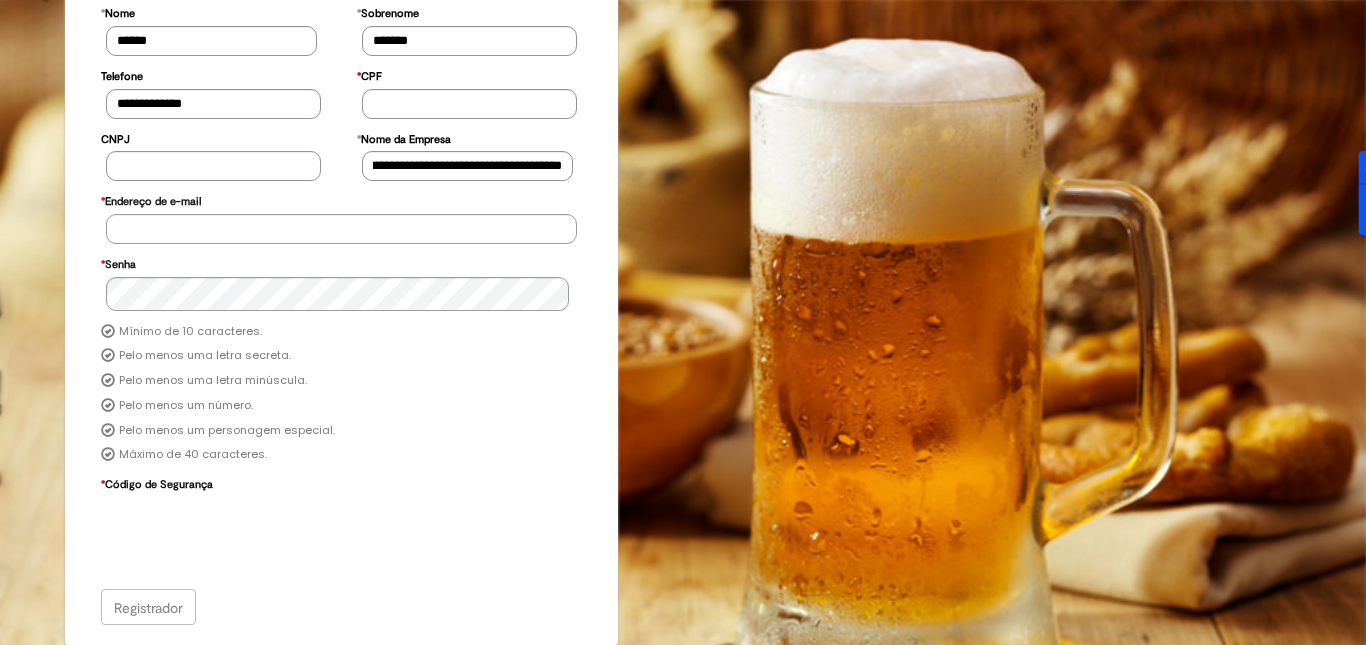 click on "*  Endereço de e-mail" at bounding box center (151, 199) 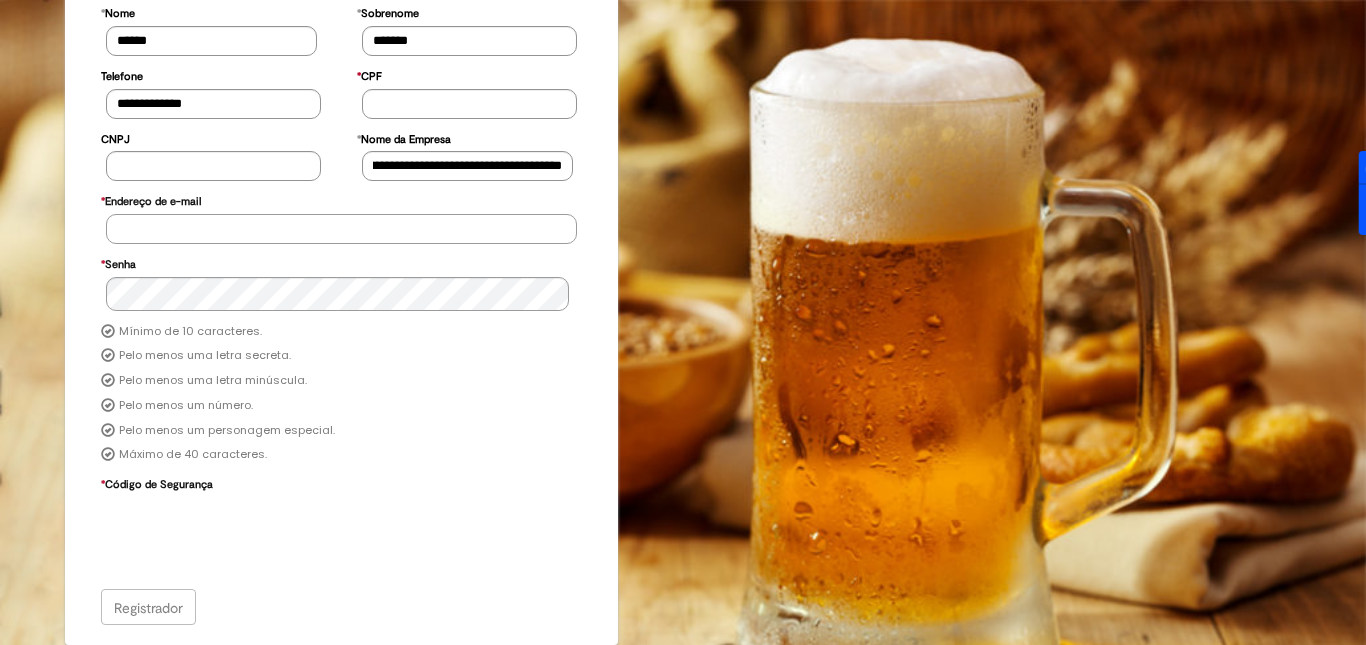 click on "*  Endereço de e-mail" at bounding box center (341, 229) 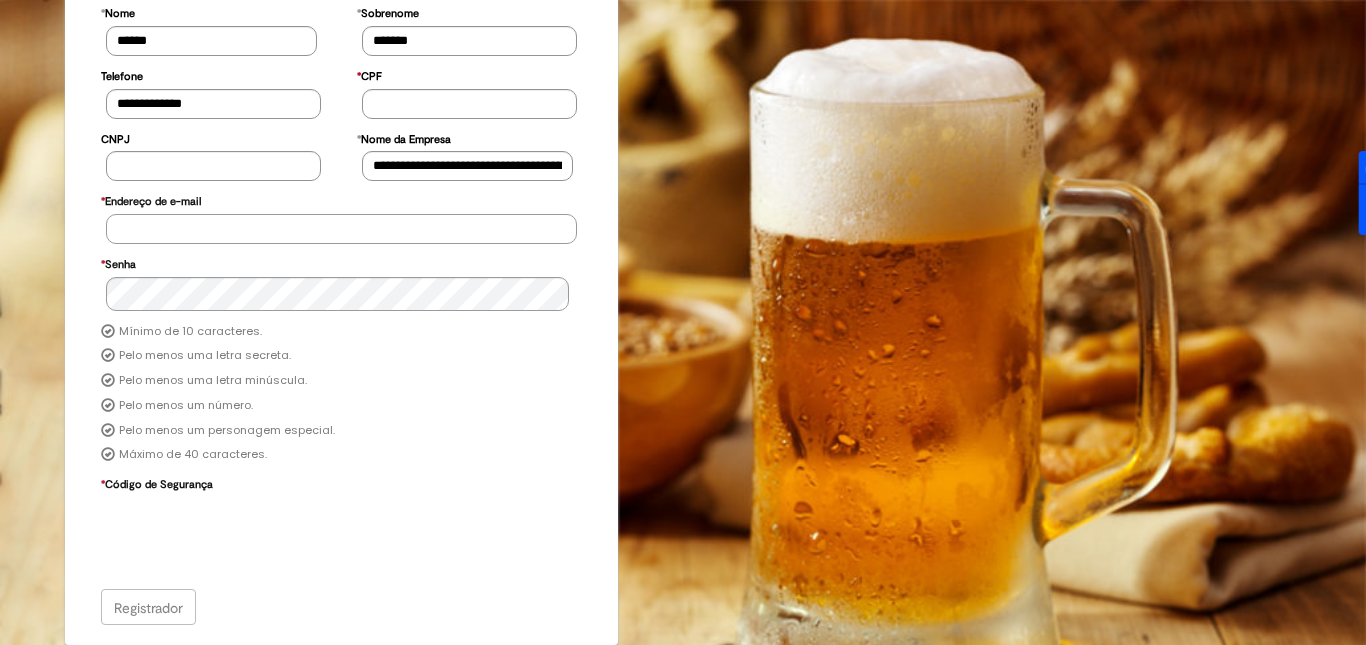 click on "*  Endereço de e-mail" at bounding box center [341, 229] 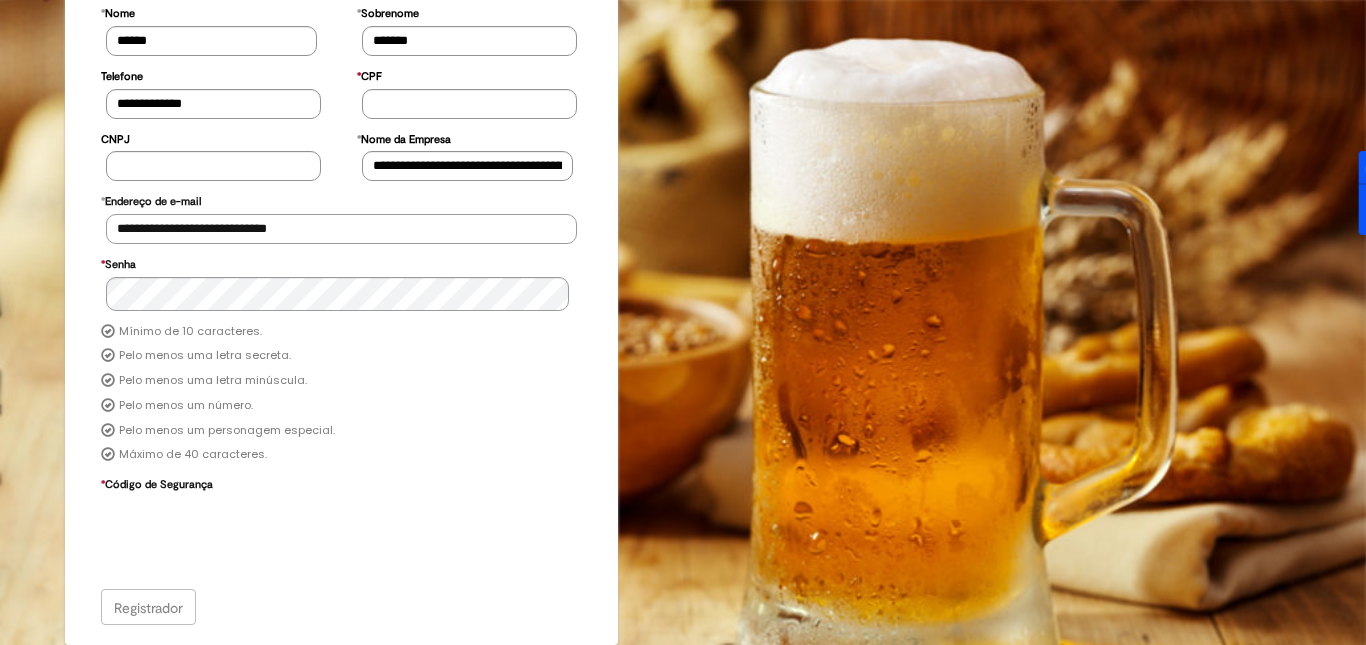 type on "**********" 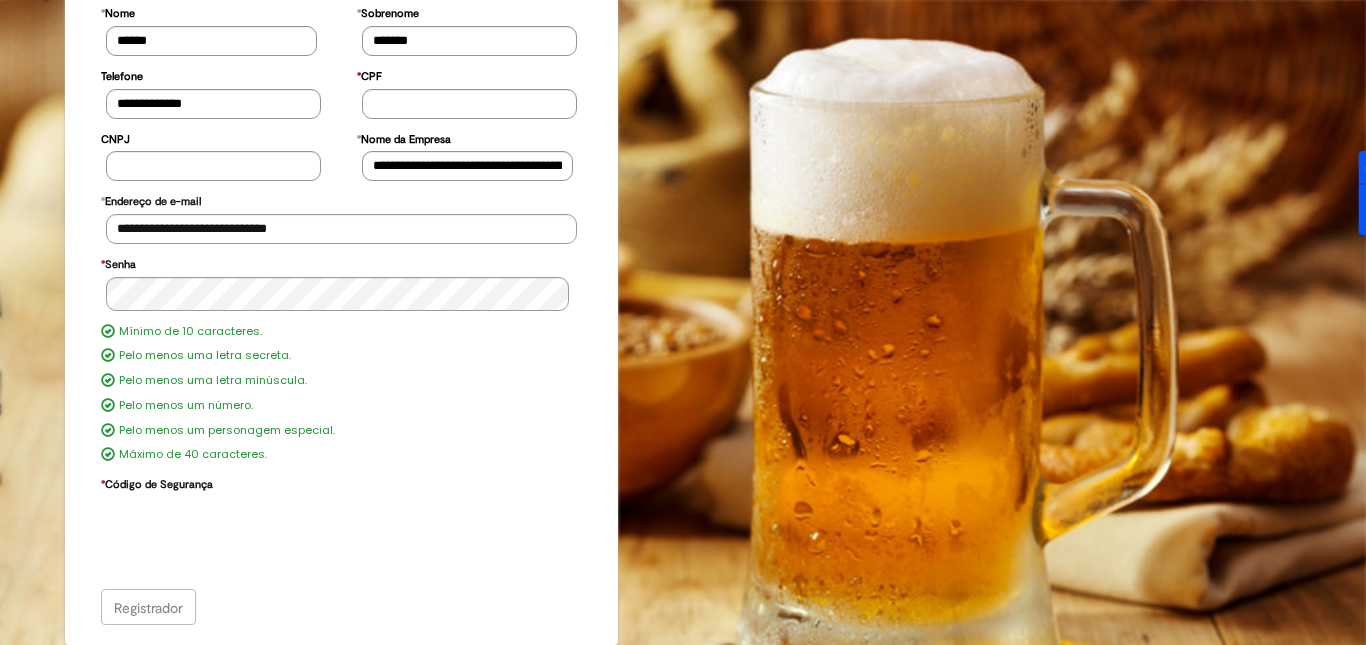 click on "*  Senha" at bounding box center [342, 282] 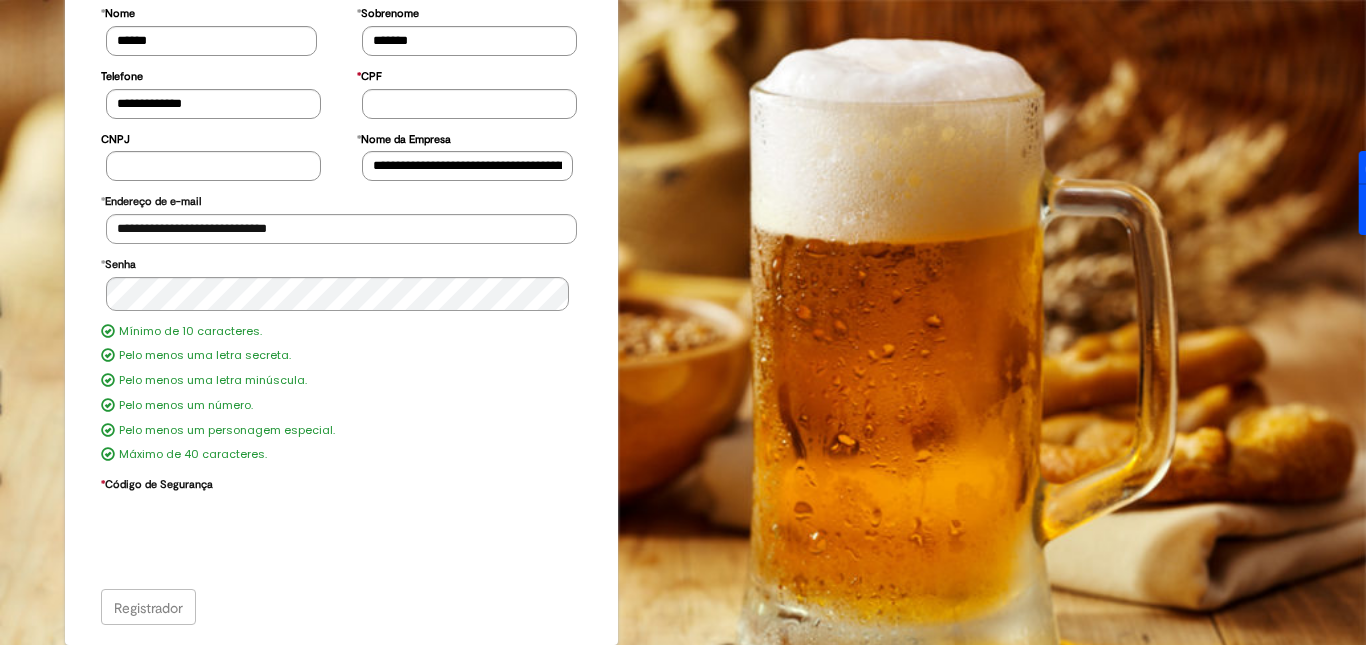 scroll, scrollTop: 81, scrollLeft: 0, axis: vertical 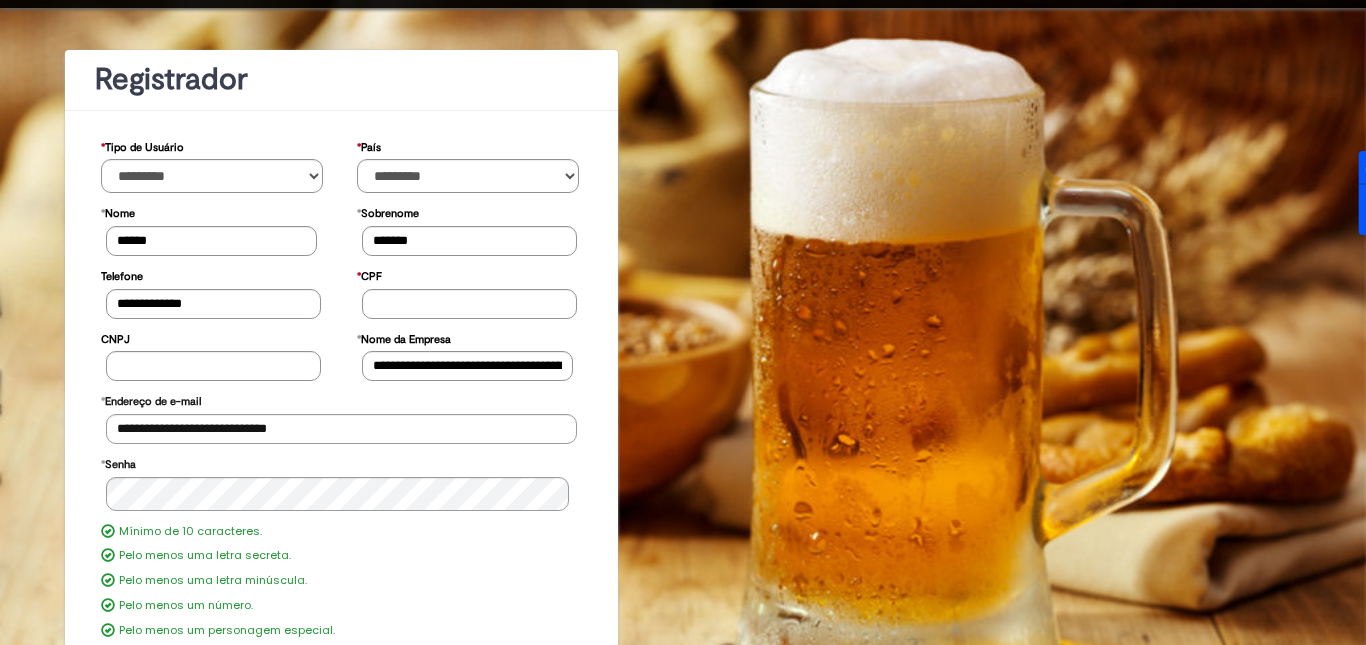click on "Mínimo de 10 caracteres.   Pelo menos uma letra secreta.   Pelo menos uma letra minúscula.   Pelo menos um número.   Pelo menos um personagem especial.   Máximo de 40 caracteres." at bounding box center (342, 594) 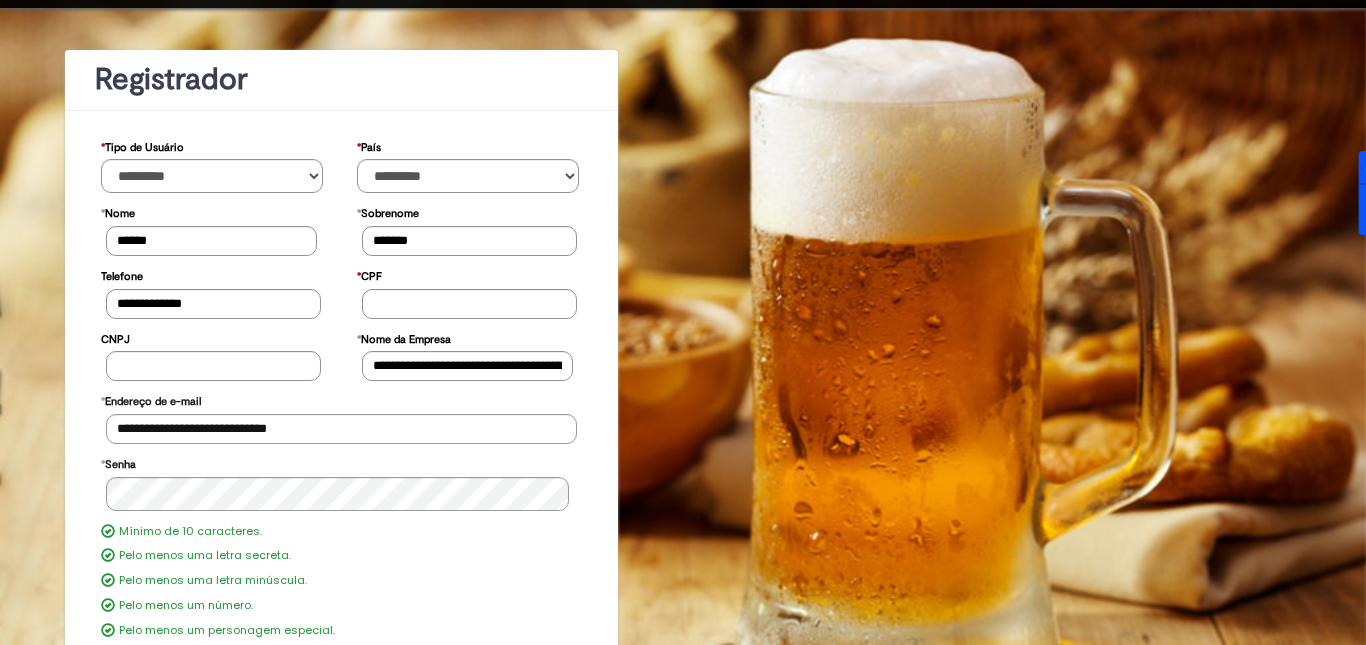 click on "**********" at bounding box center (341, 426) 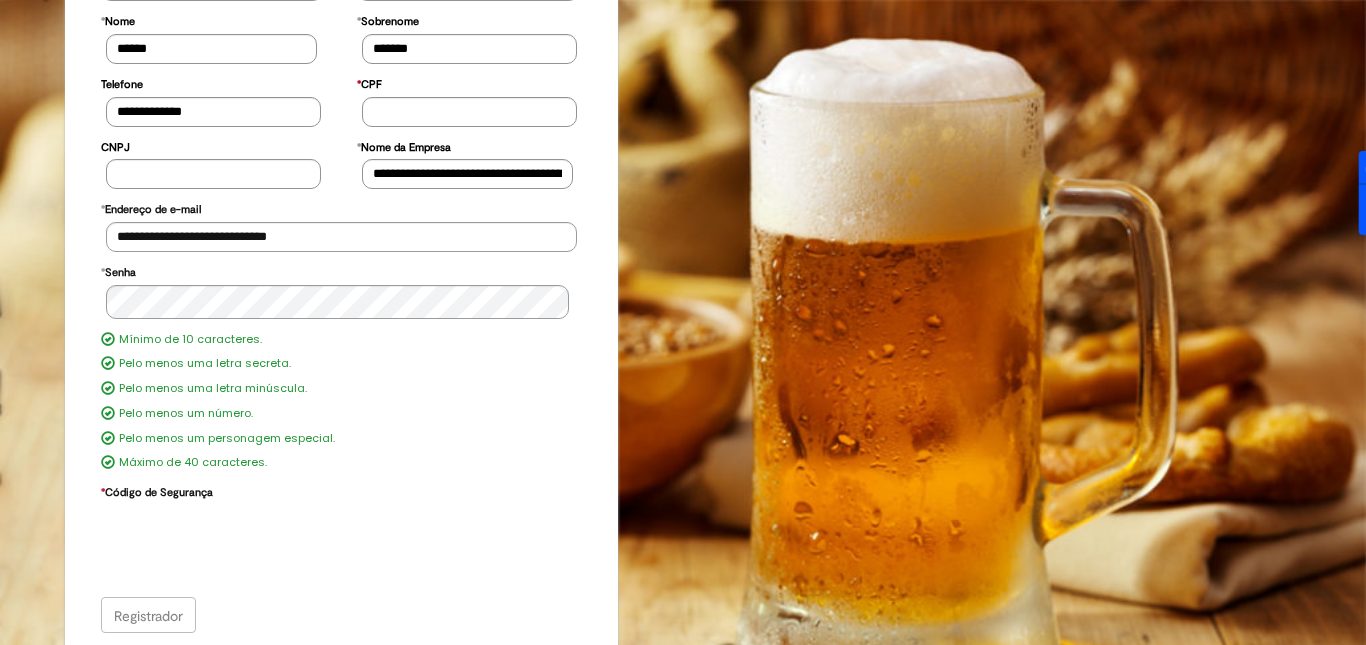scroll, scrollTop: 281, scrollLeft: 0, axis: vertical 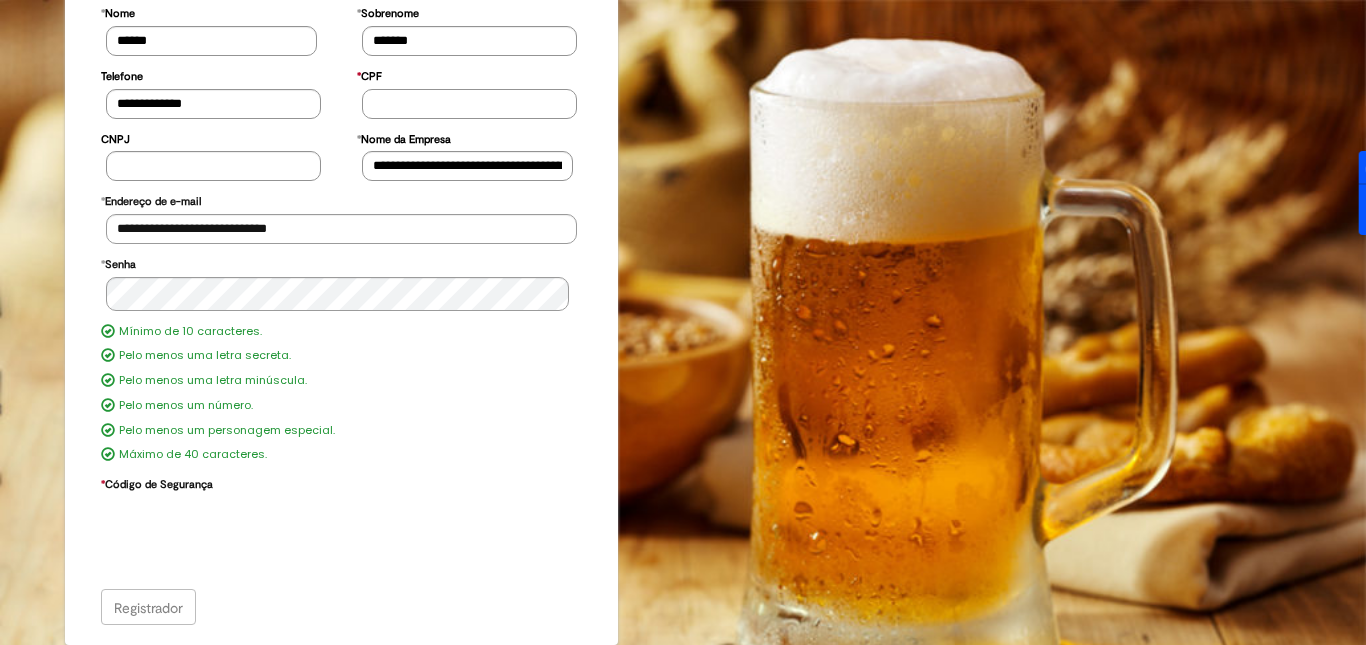 drag, startPoint x: 379, startPoint y: 103, endPoint x: 377, endPoint y: 91, distance: 12.165525 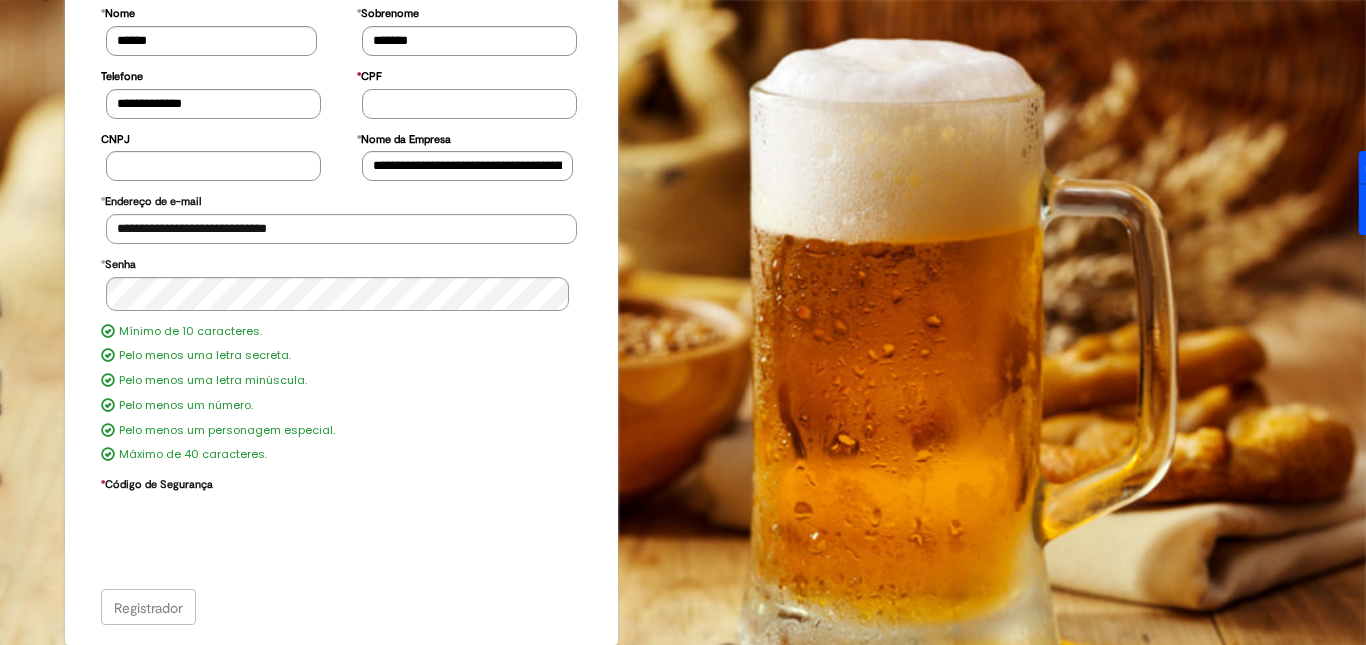 paste on "**********" 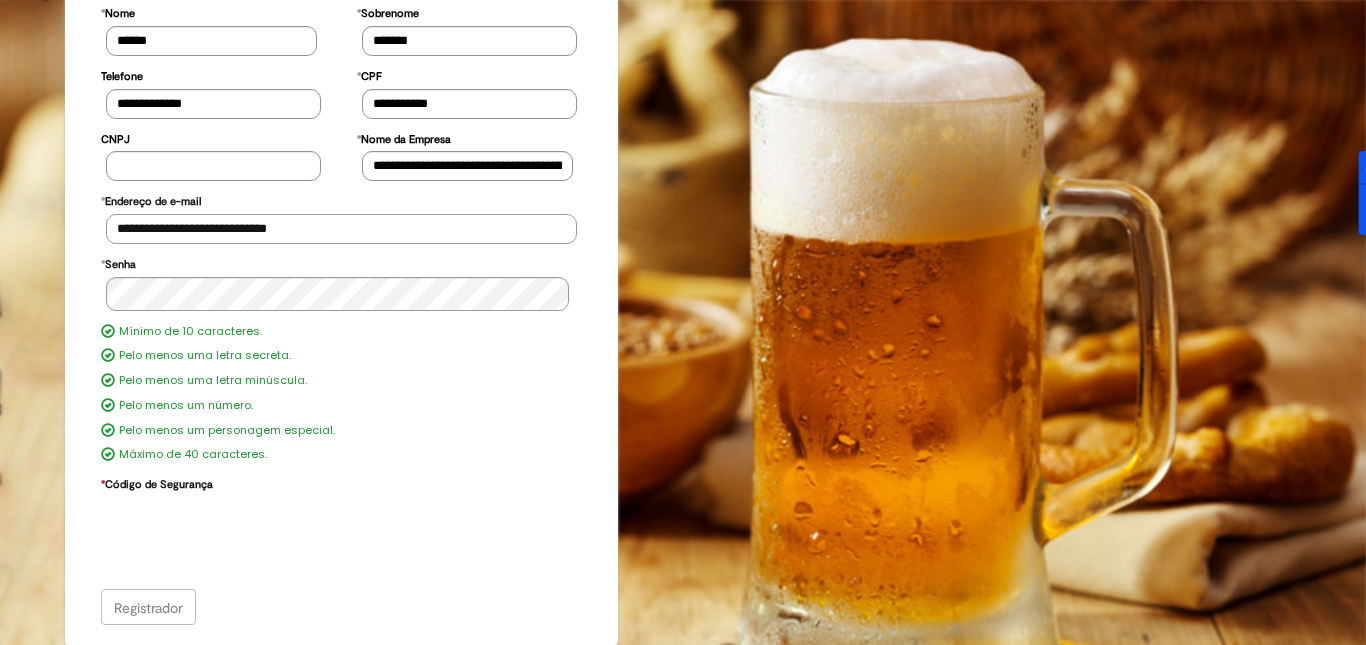 click on "**********" at bounding box center (341, 229) 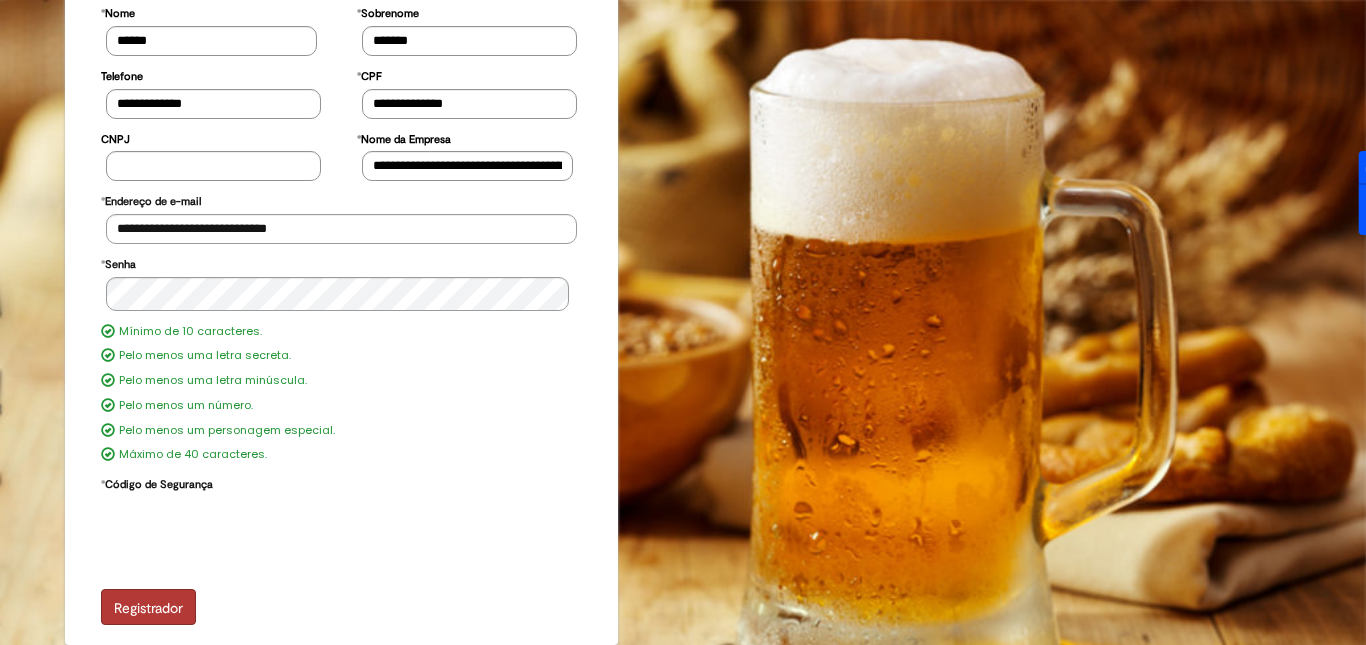 click on "Registrador" at bounding box center [148, 606] 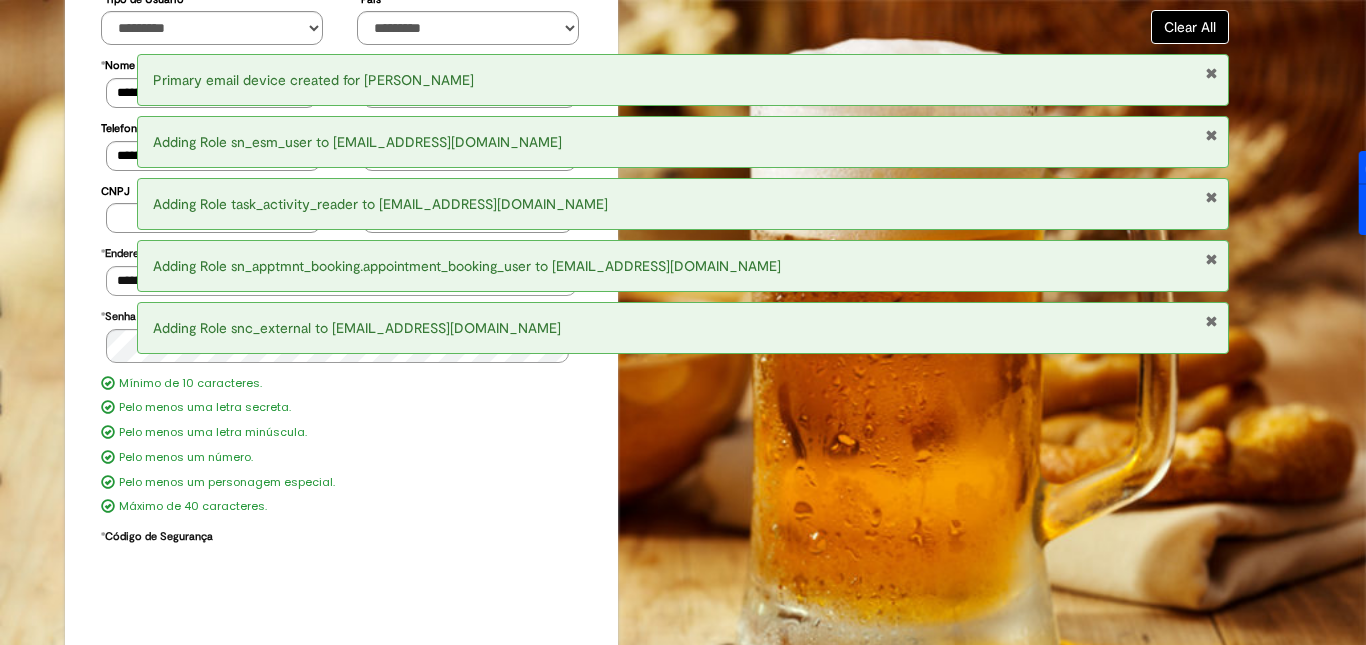 scroll, scrollTop: 17, scrollLeft: 0, axis: vertical 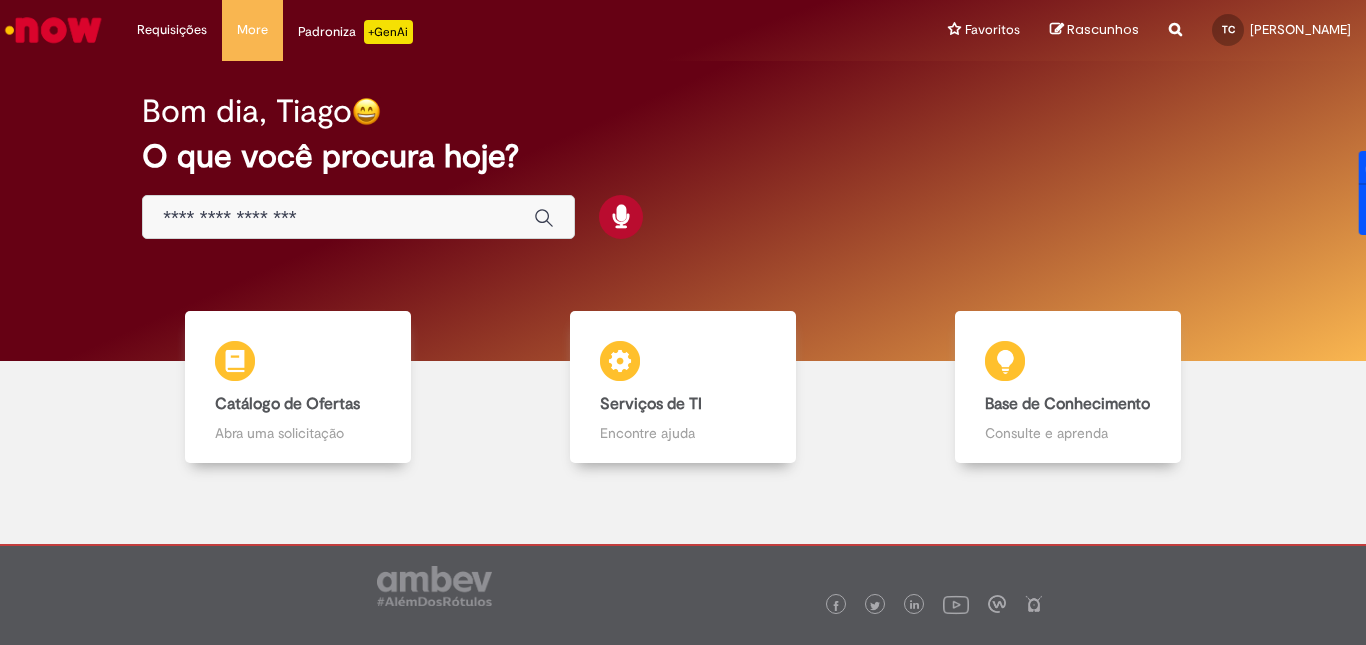 click at bounding box center (1175, 18) 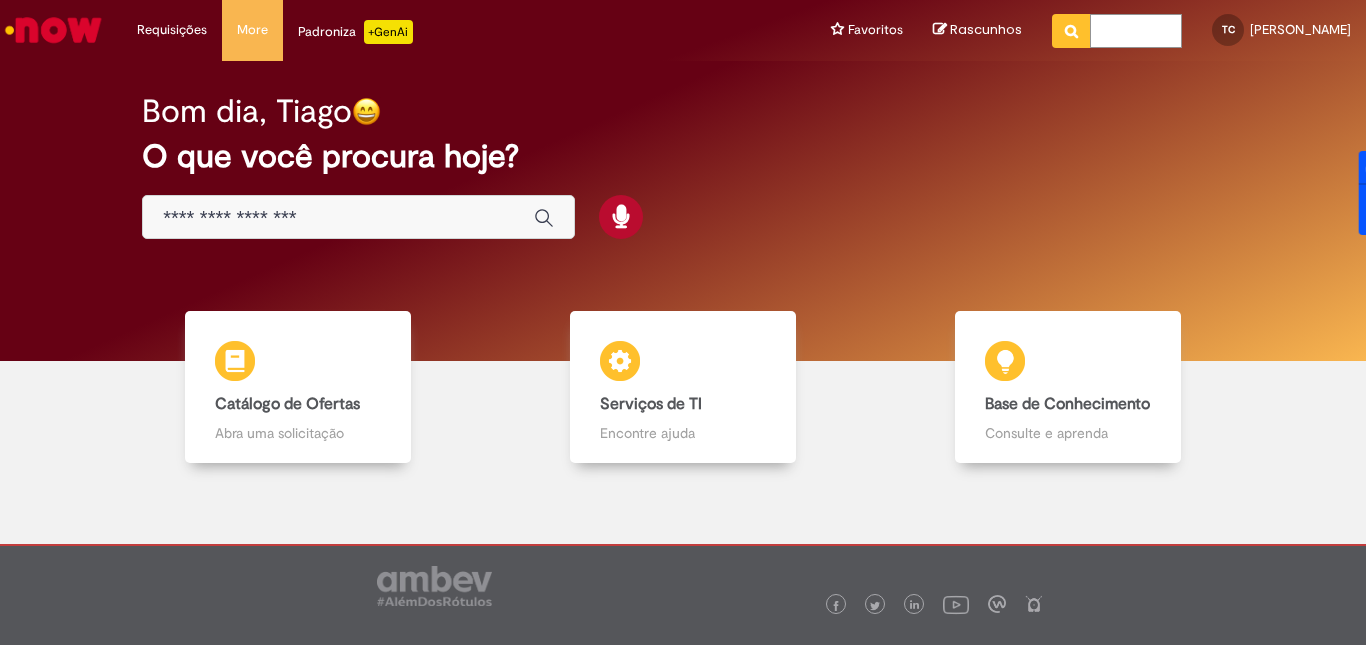 click at bounding box center (1136, 31) 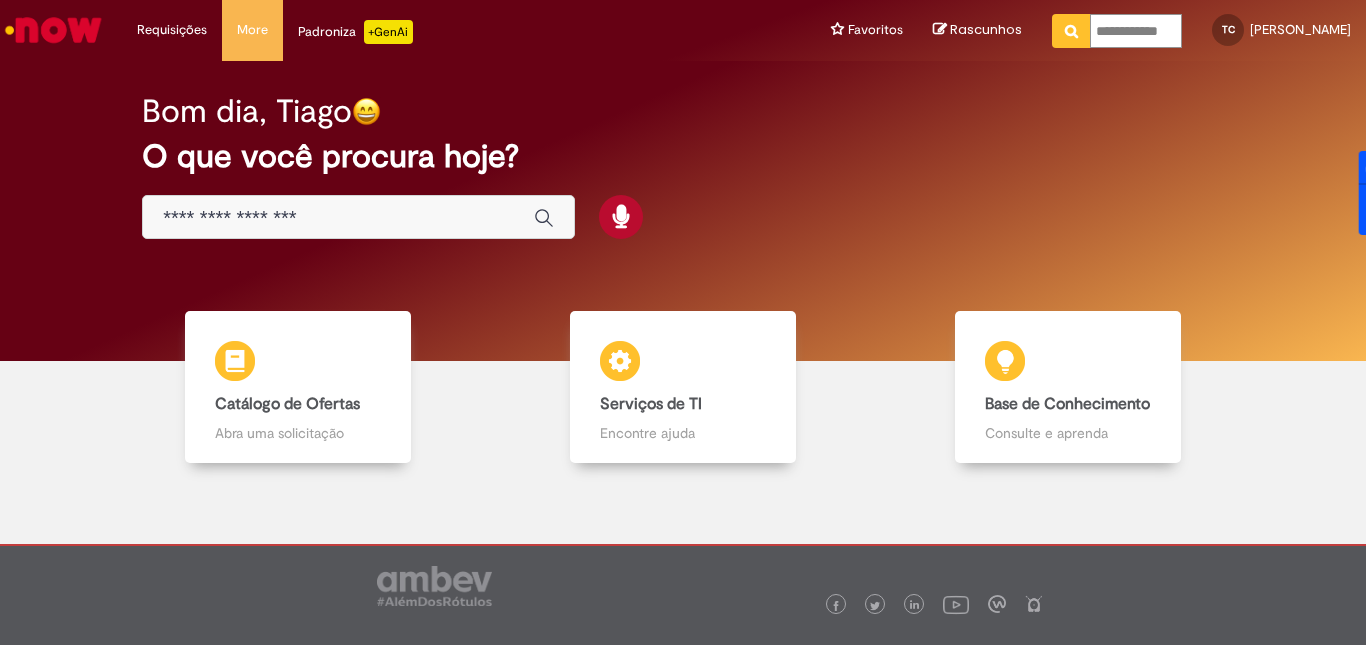 type on "**********" 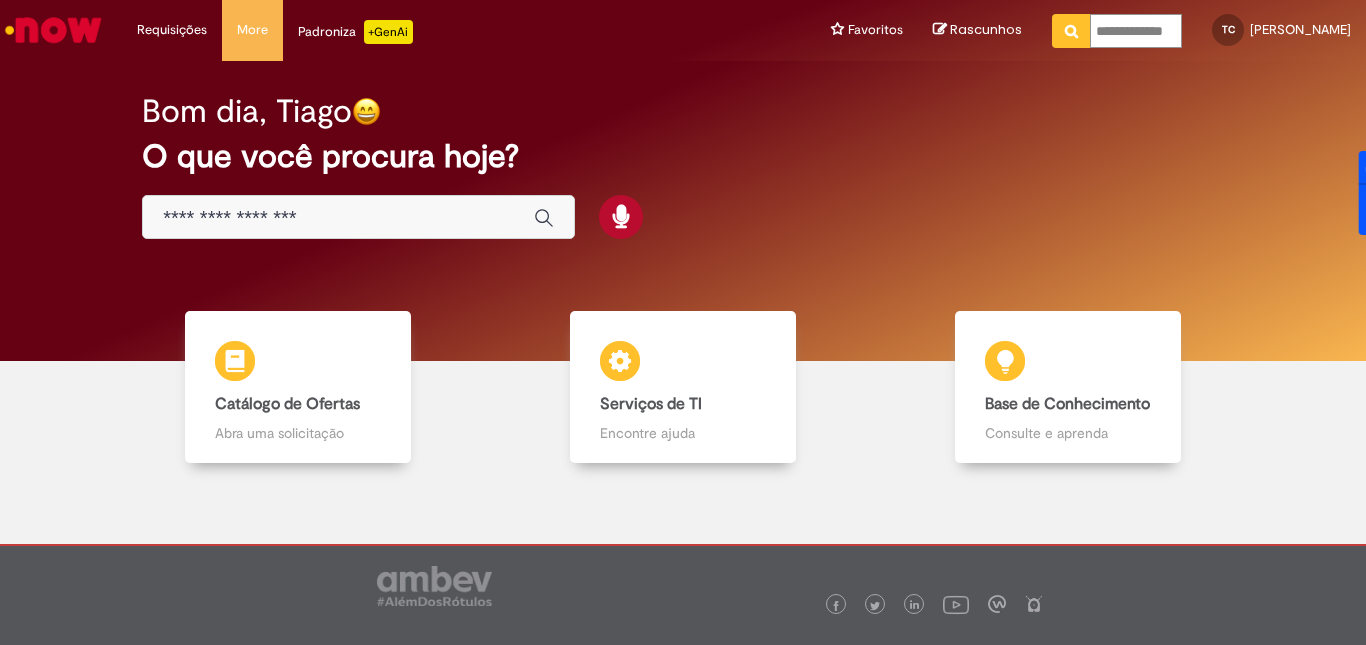 scroll, scrollTop: 0, scrollLeft: 0, axis: both 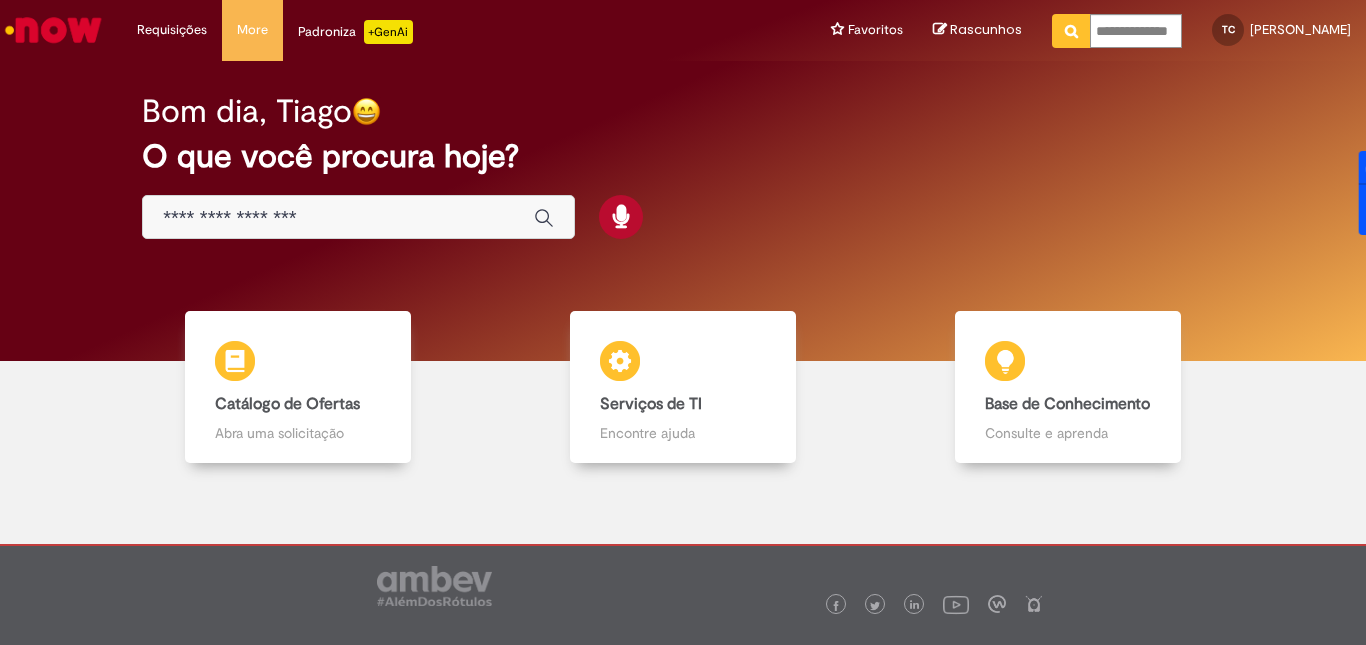 type on "**********" 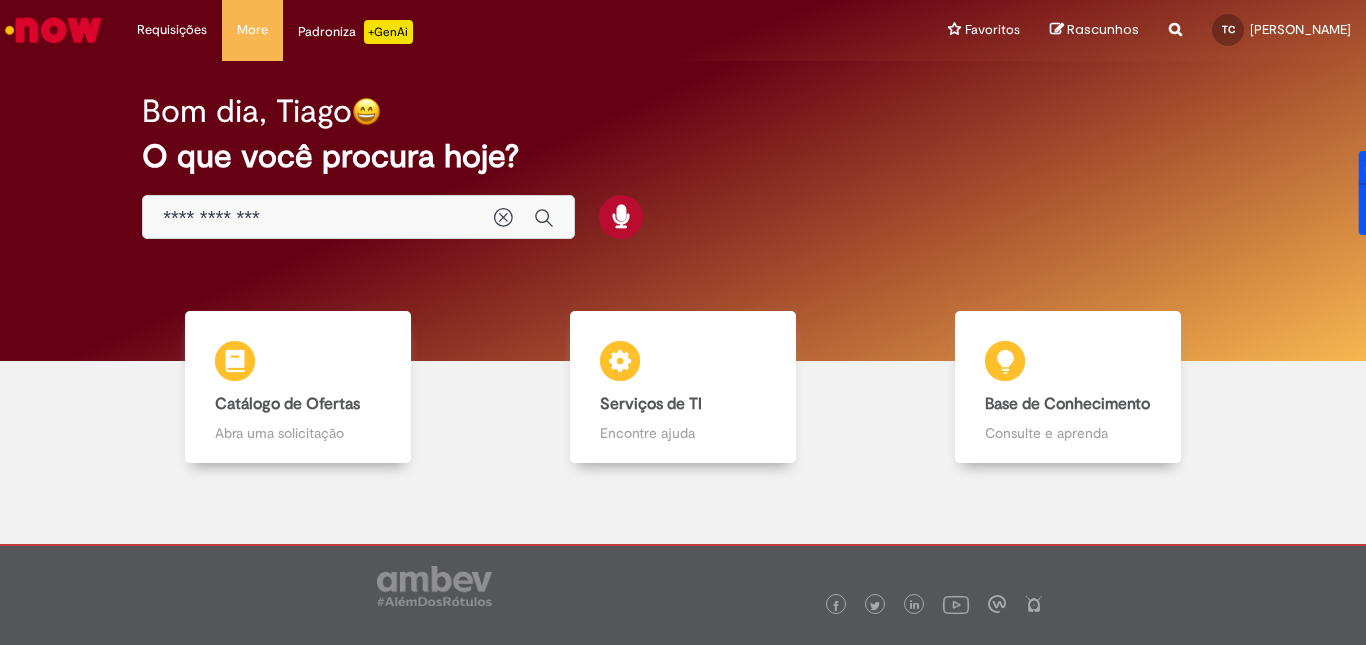 click on "Now
Bom dia, Tiago
O que você procura hoje?
Tirar dúvidas
Tirar dúvidas
Tirar dúvidas com Lupi Assist e Gen Ai
Catálogo de Ofertas
Catálogo de Ofertas
Abra uma solicitação
Serviços de TI
Serviços de TI
Encontre ajuda
Base de Conhecimento
Base de Conhecimento
Consulte e aprenda
[PERSON_NAME] dúvidas e compartilhe" at bounding box center (683, 302) 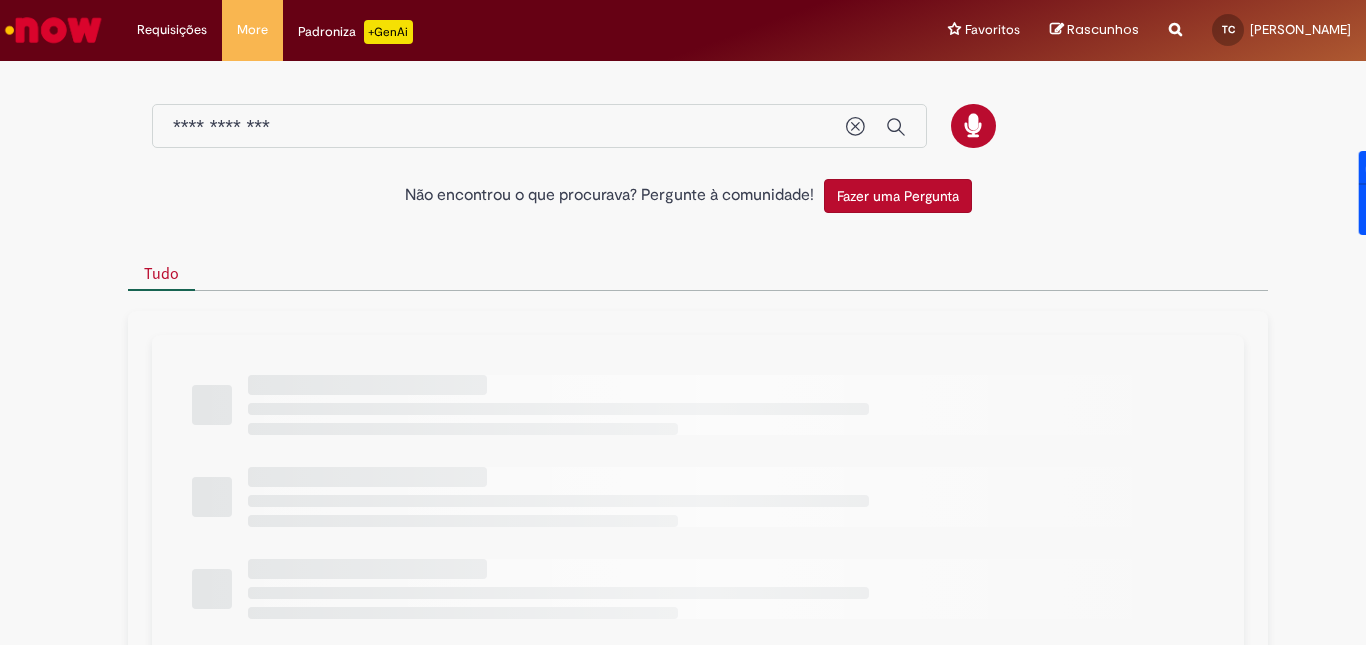 click on "**********" at bounding box center [499, 127] 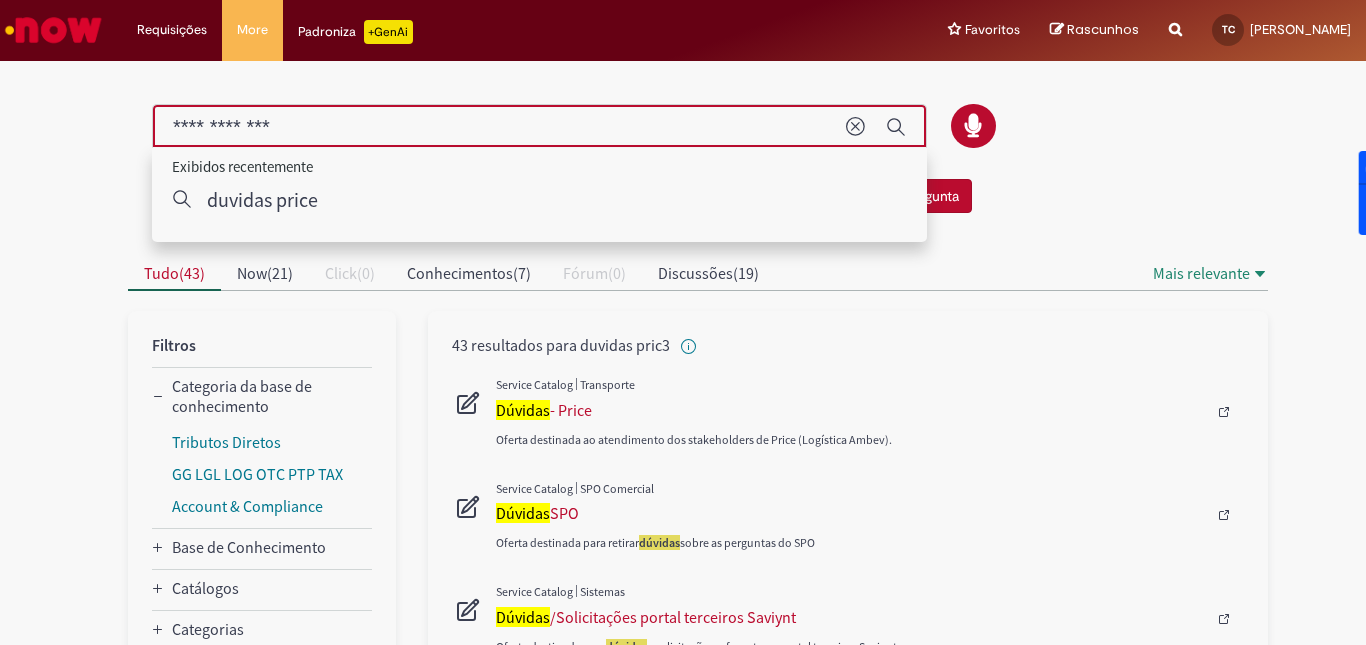 type on "**********" 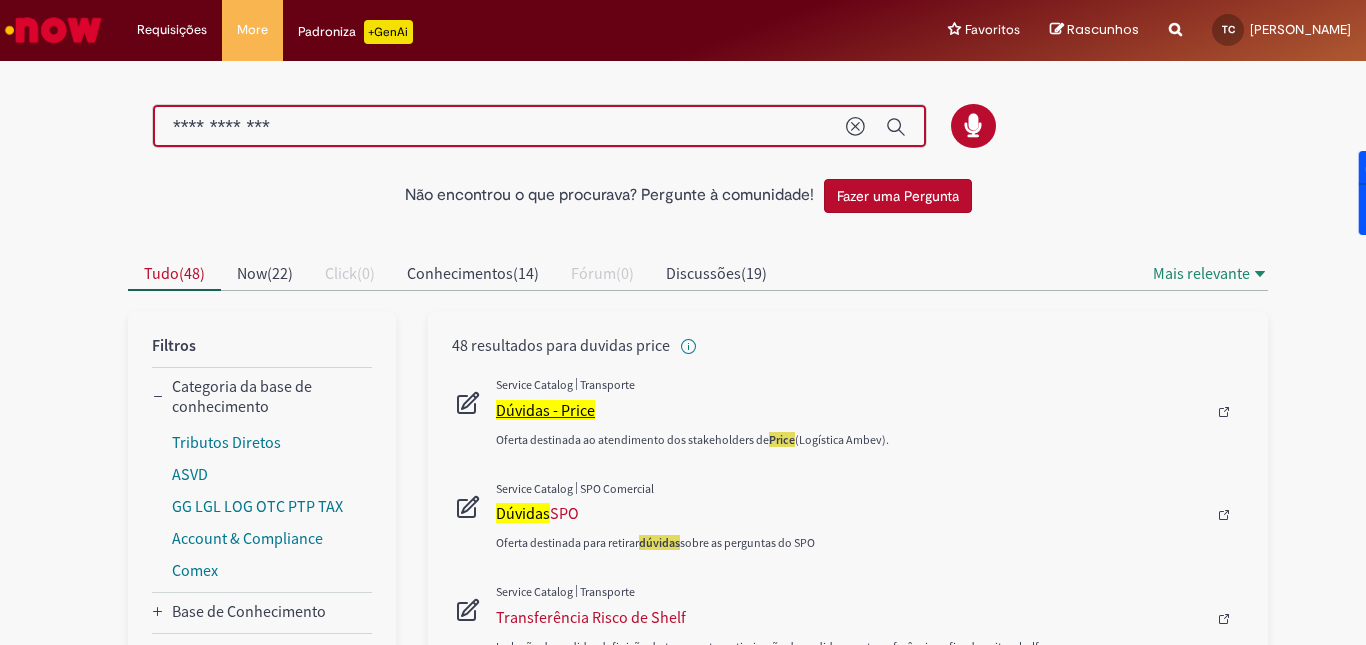 click on "Dúvidas - Price" at bounding box center [545, 410] 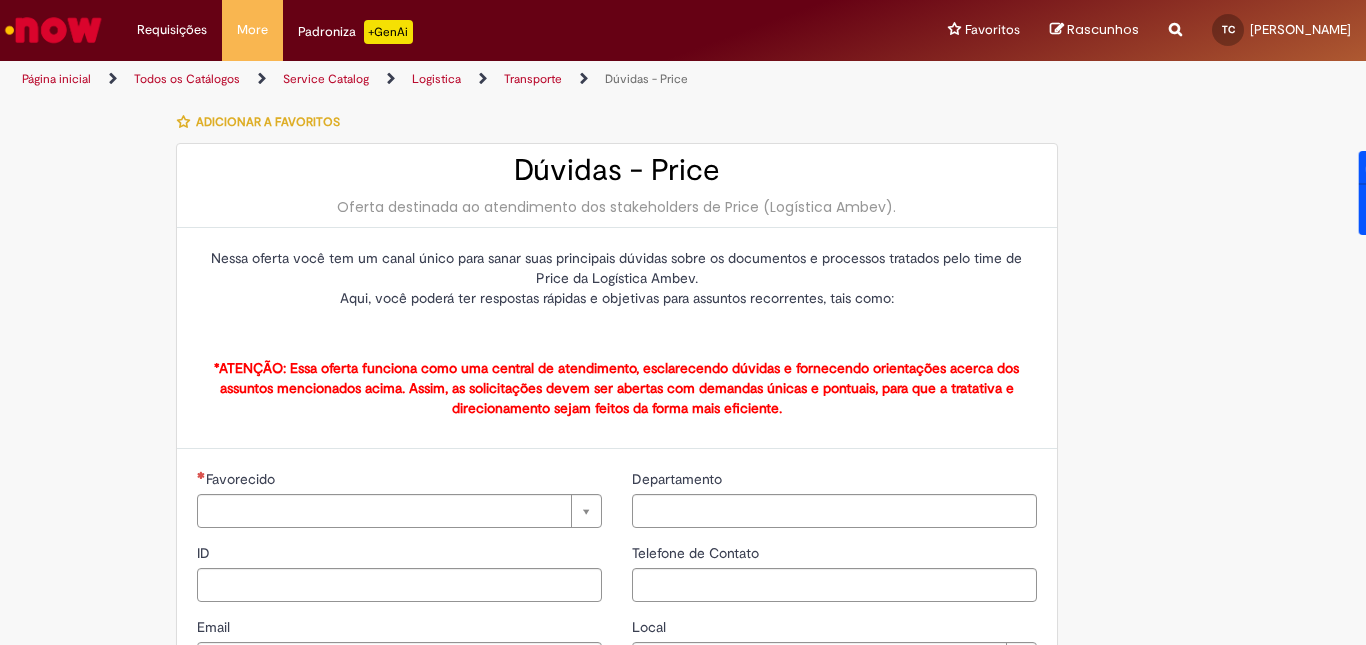 type on "**********" 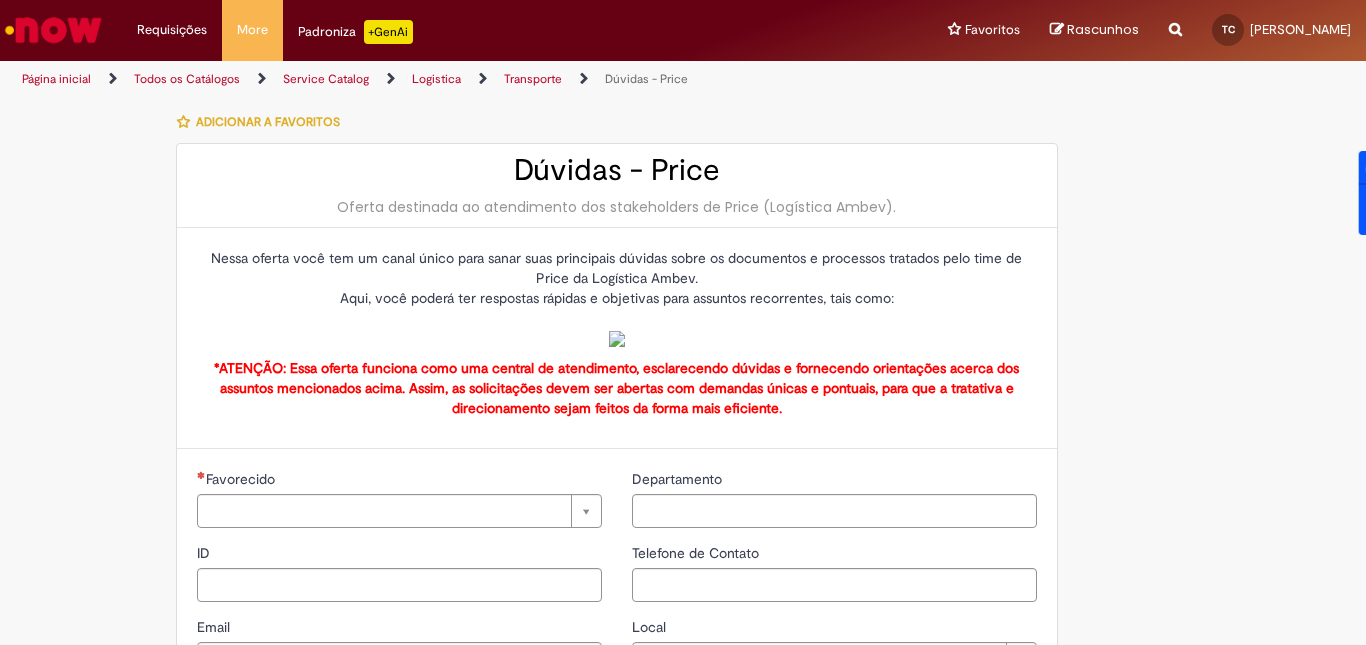type on "**********" 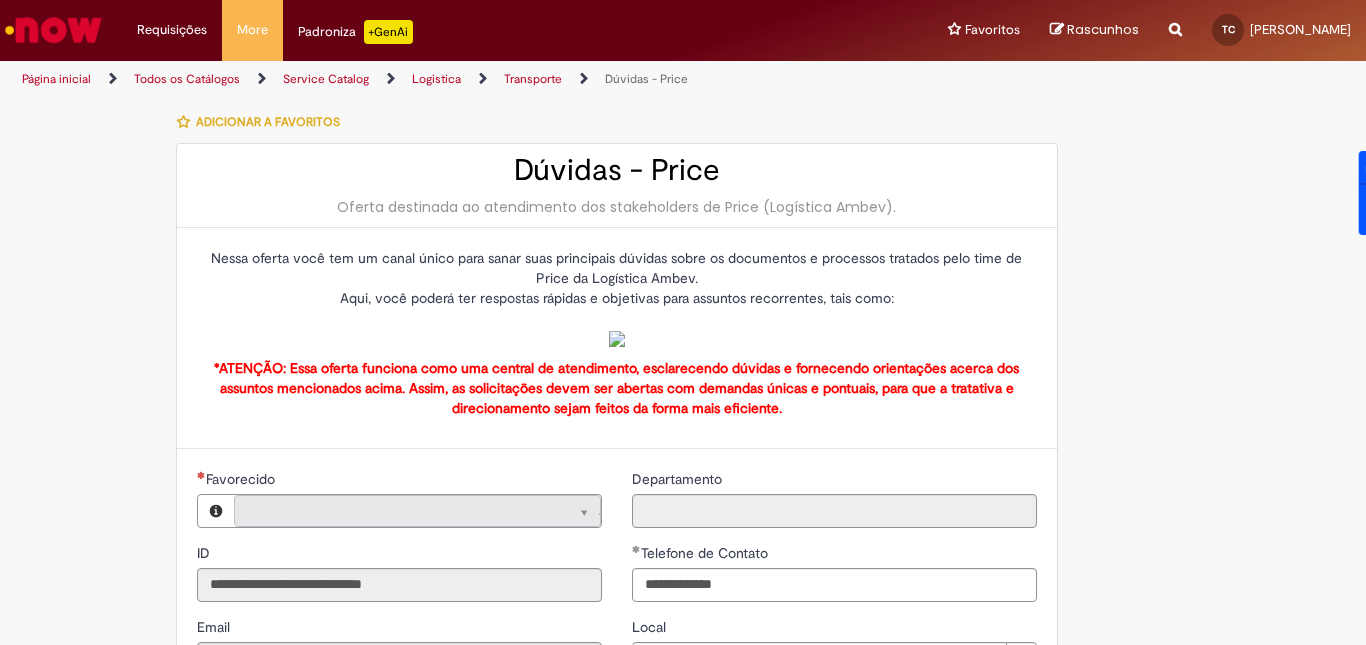 scroll, scrollTop: 100, scrollLeft: 0, axis: vertical 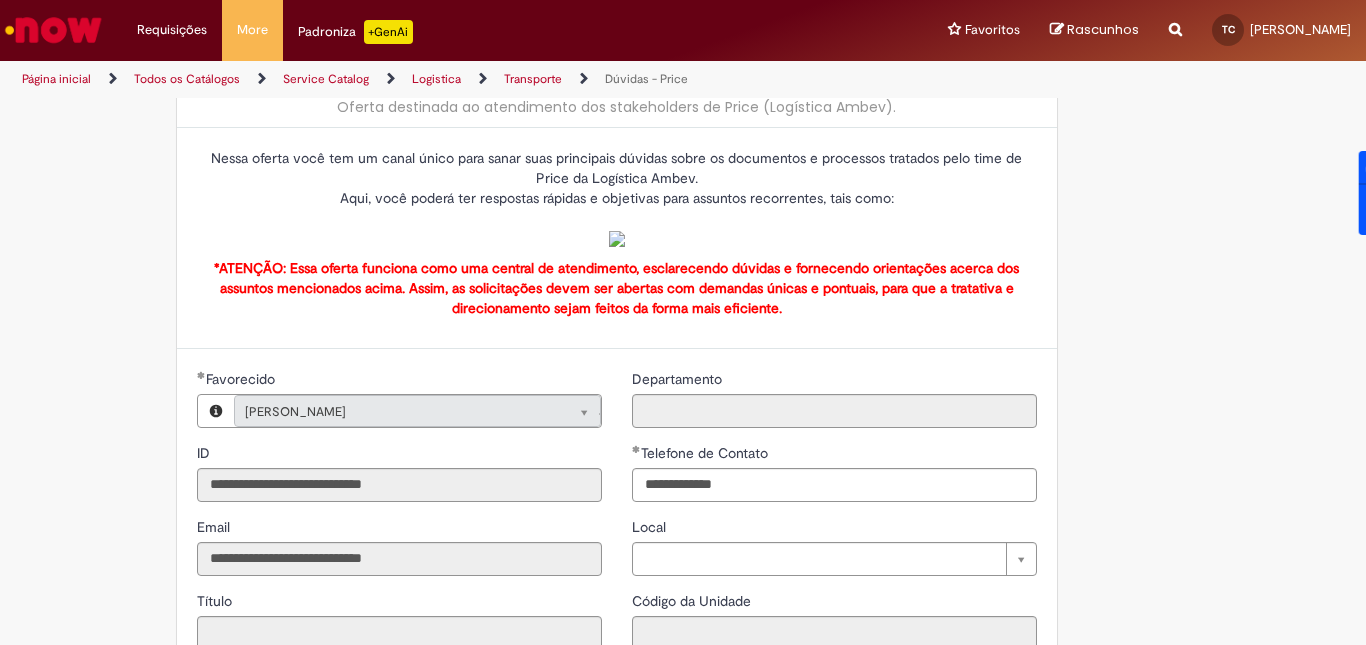 type on "**********" 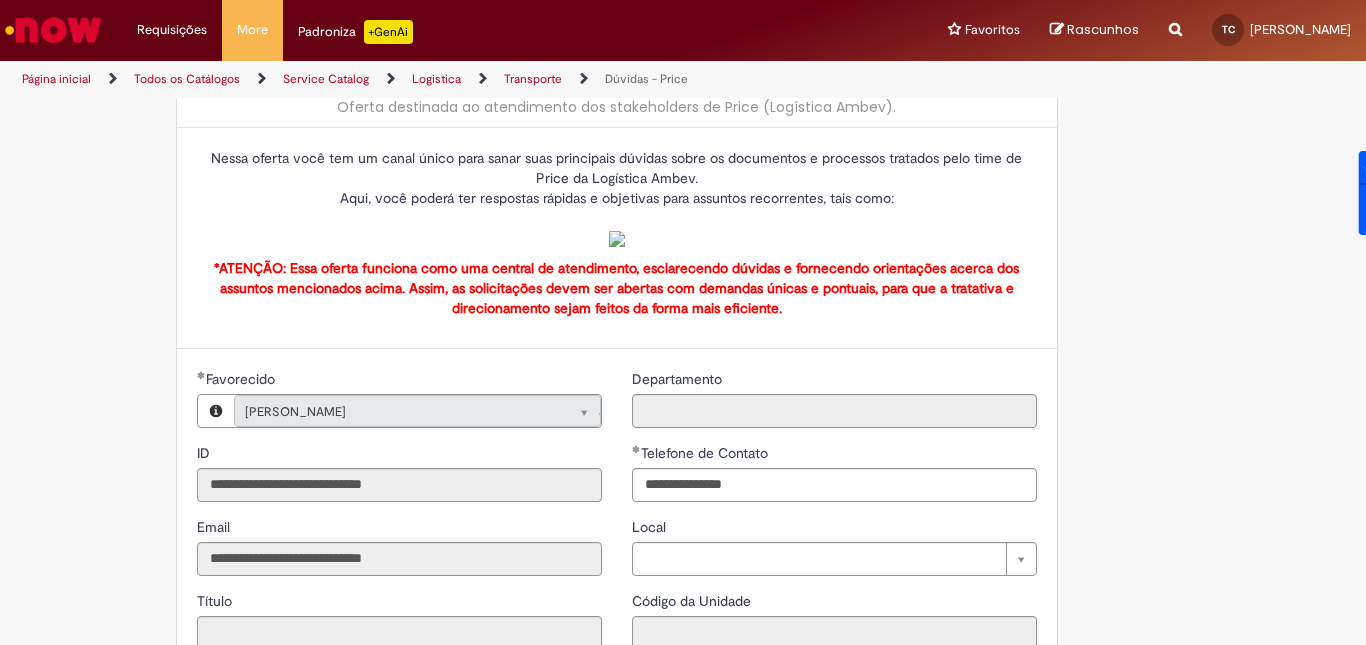 click at bounding box center [617, 239] 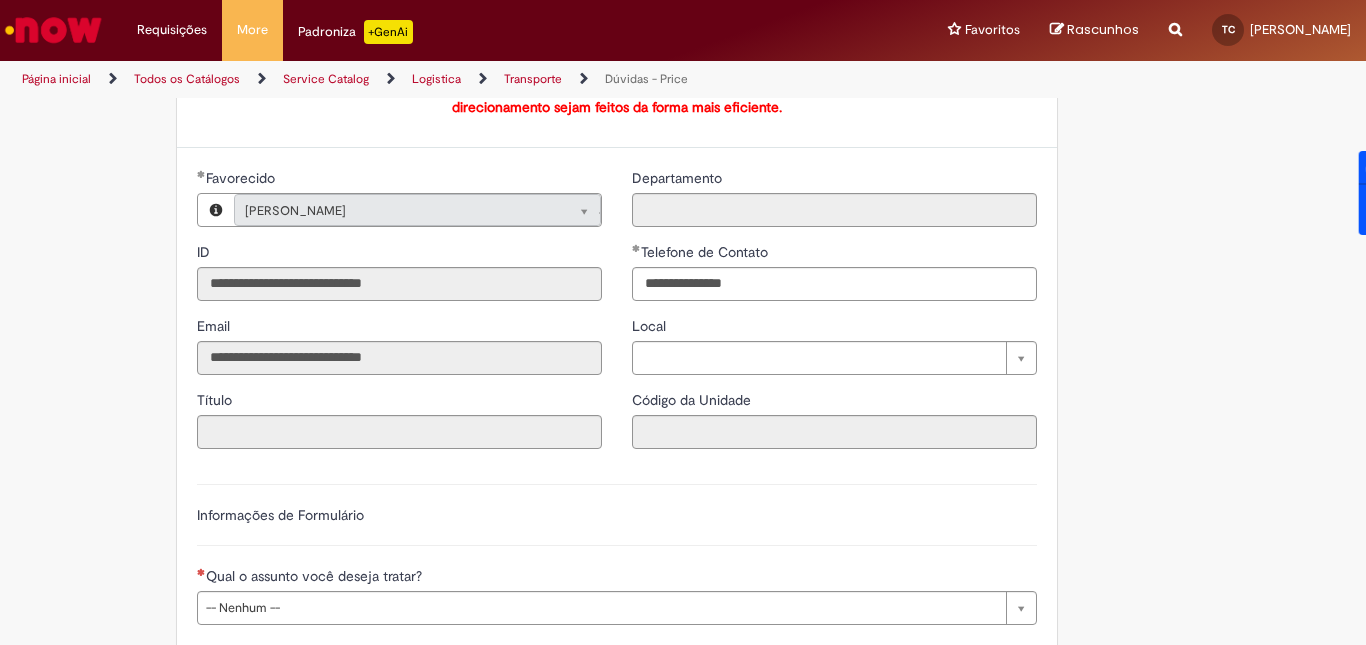 scroll, scrollTop: 300, scrollLeft: 0, axis: vertical 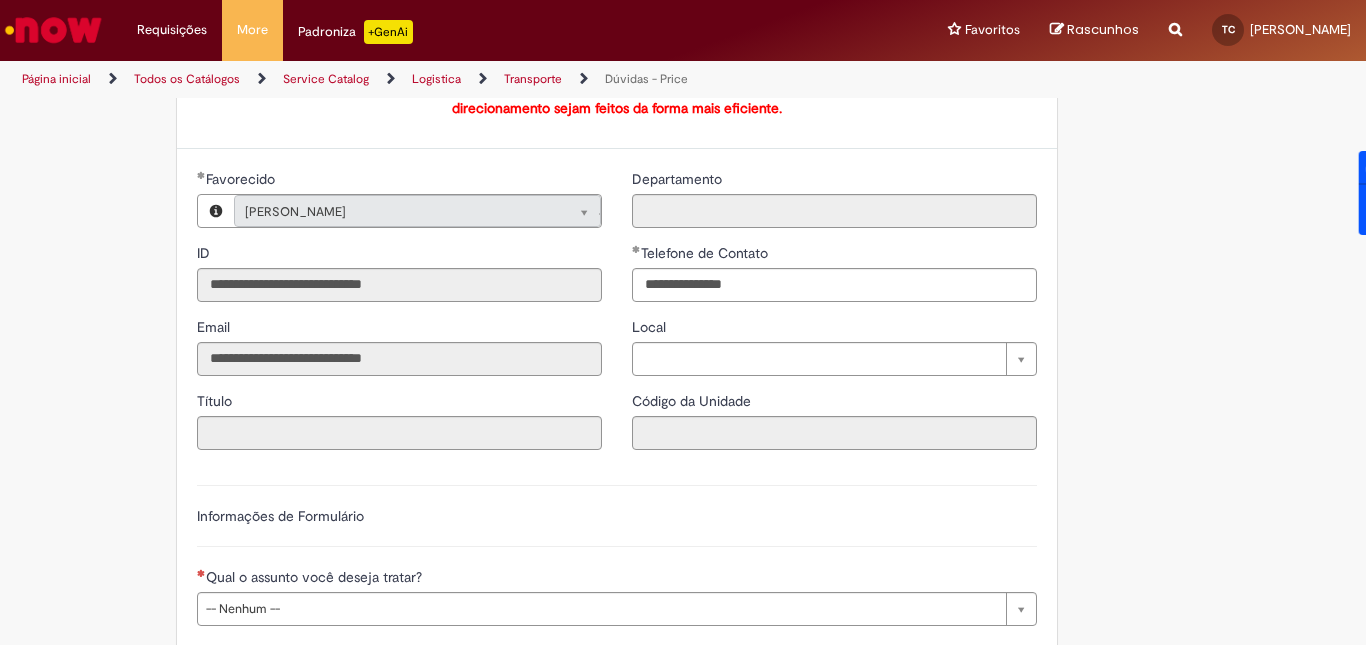 click at bounding box center [617, 39] 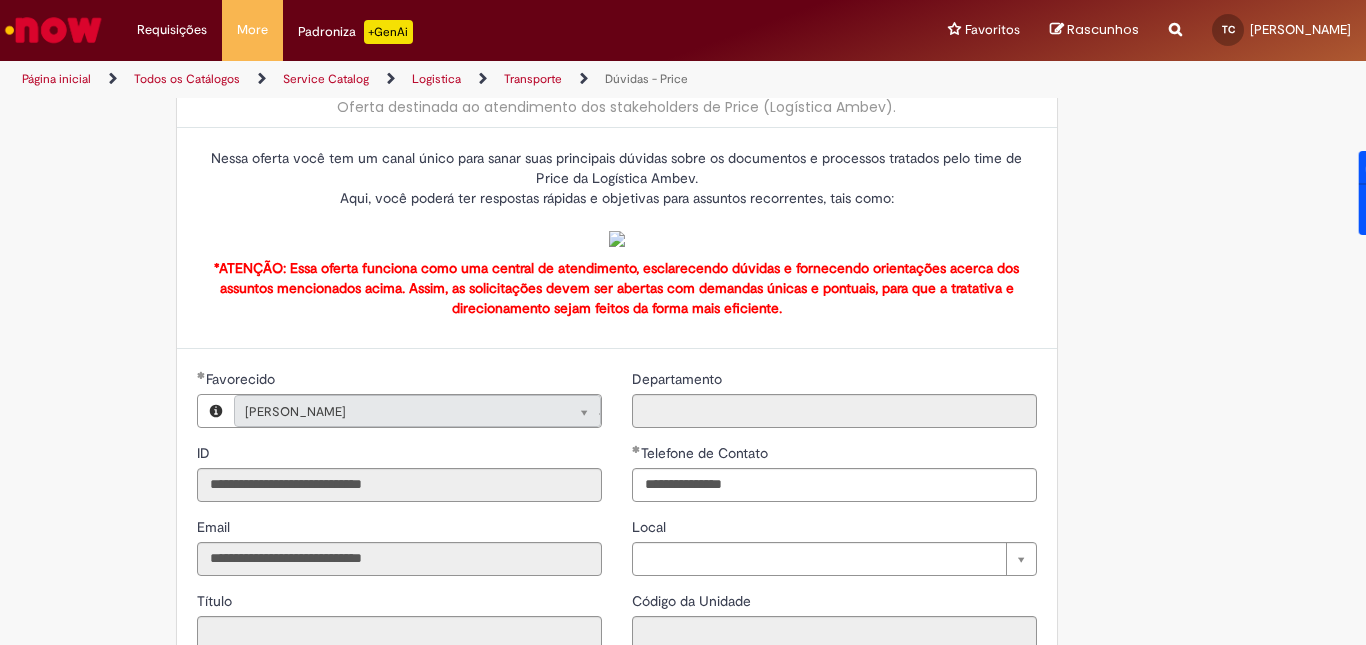 click at bounding box center [617, 239] 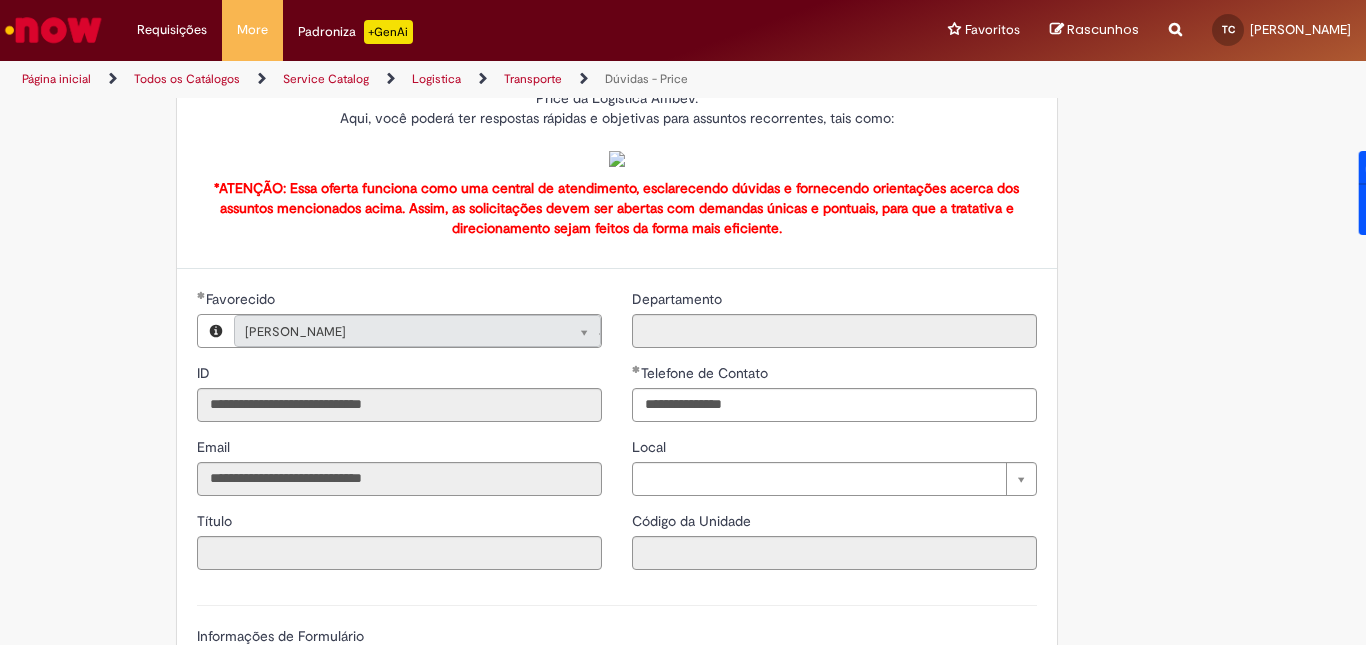 scroll, scrollTop: 200, scrollLeft: 0, axis: vertical 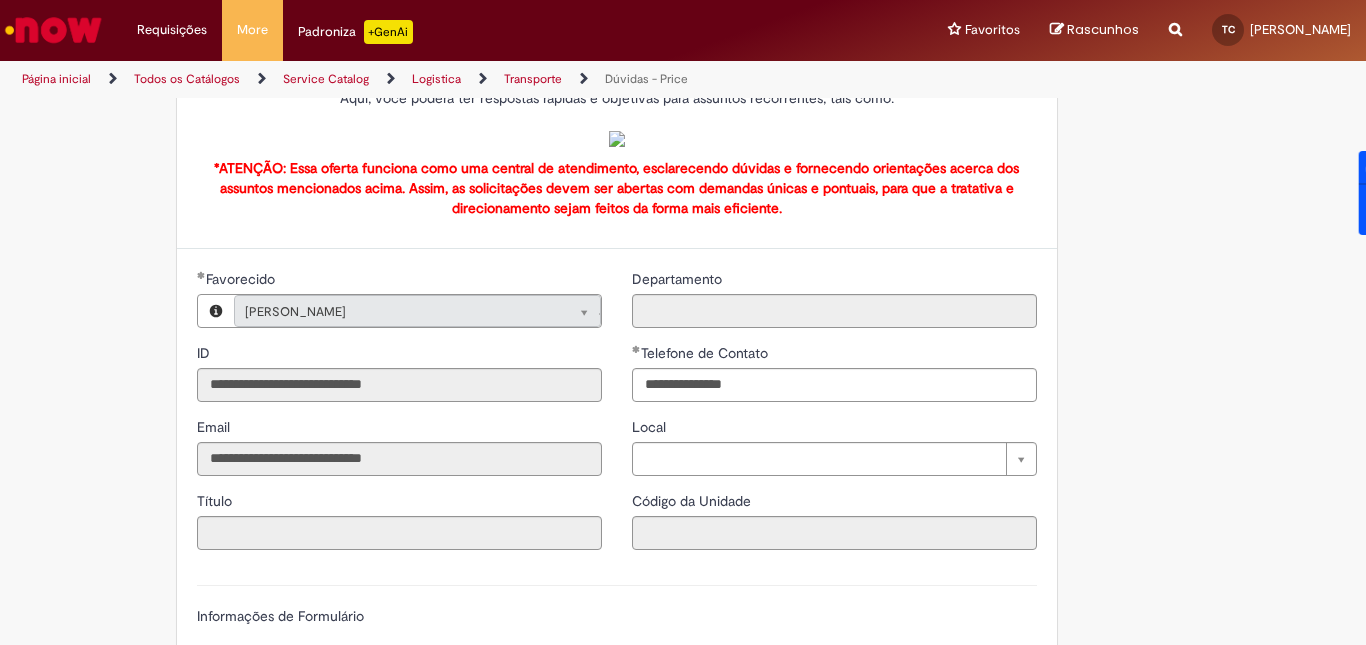 click at bounding box center (617, 139) 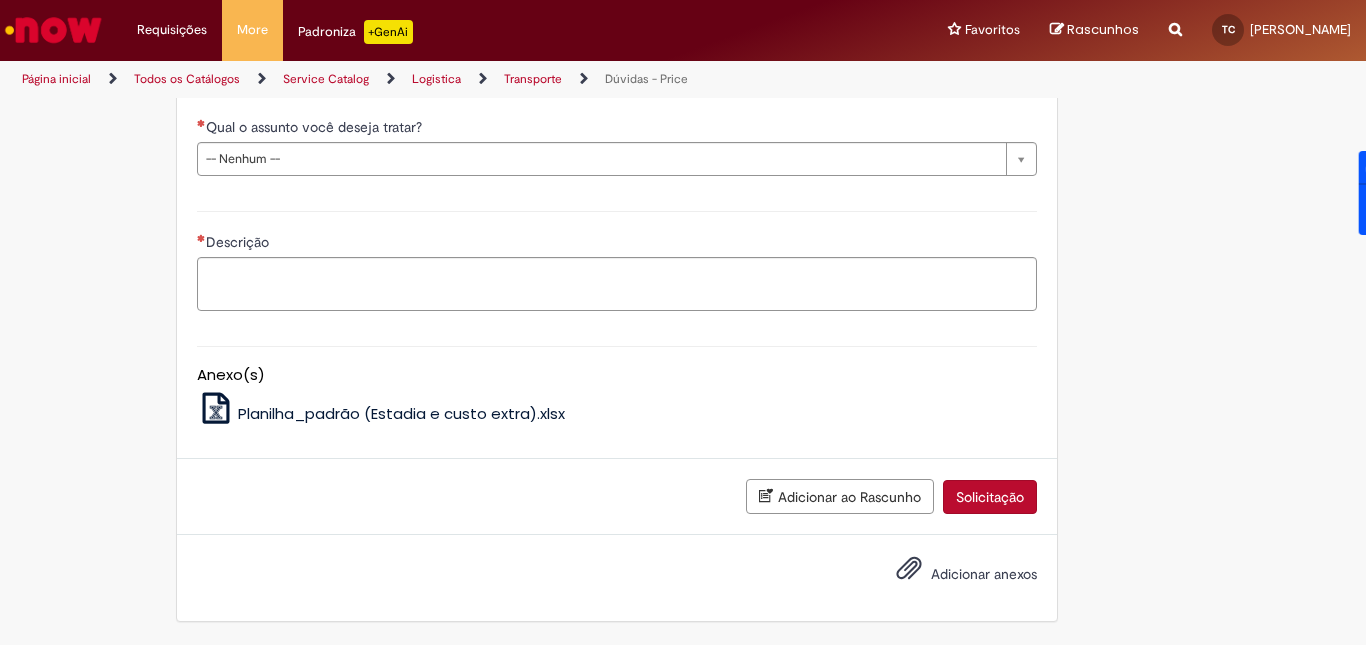 scroll, scrollTop: 900, scrollLeft: 0, axis: vertical 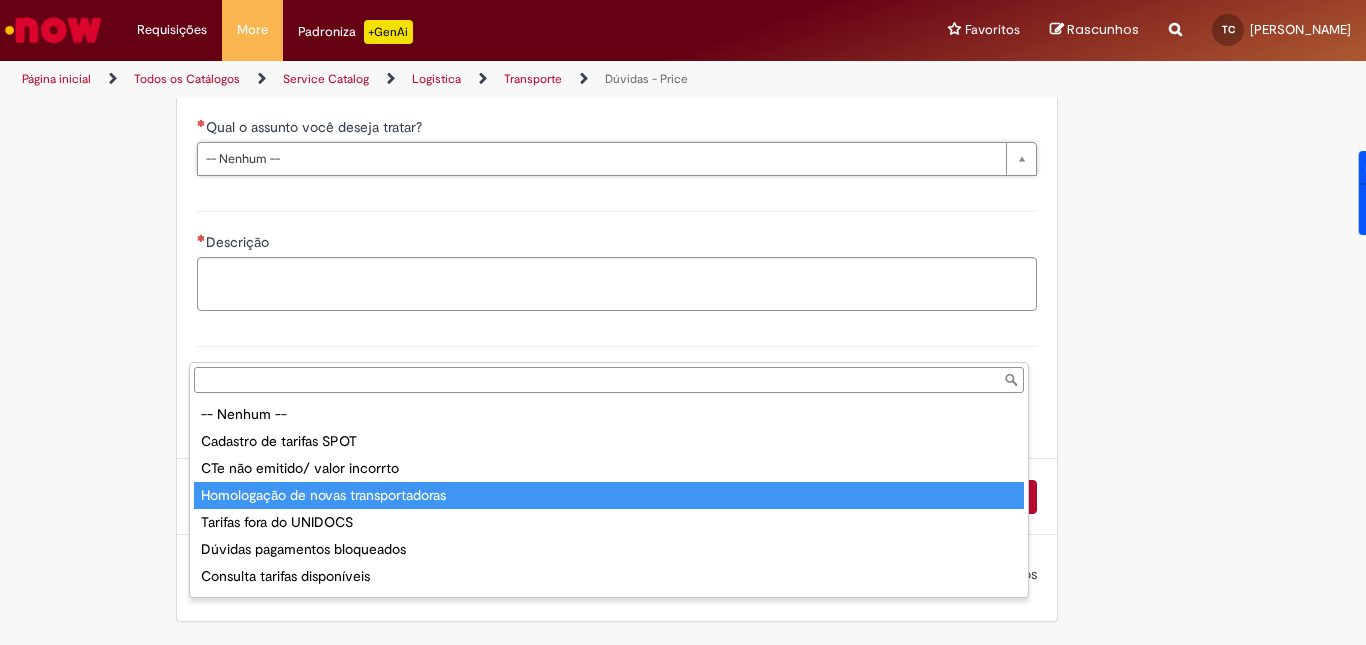 type on "**********" 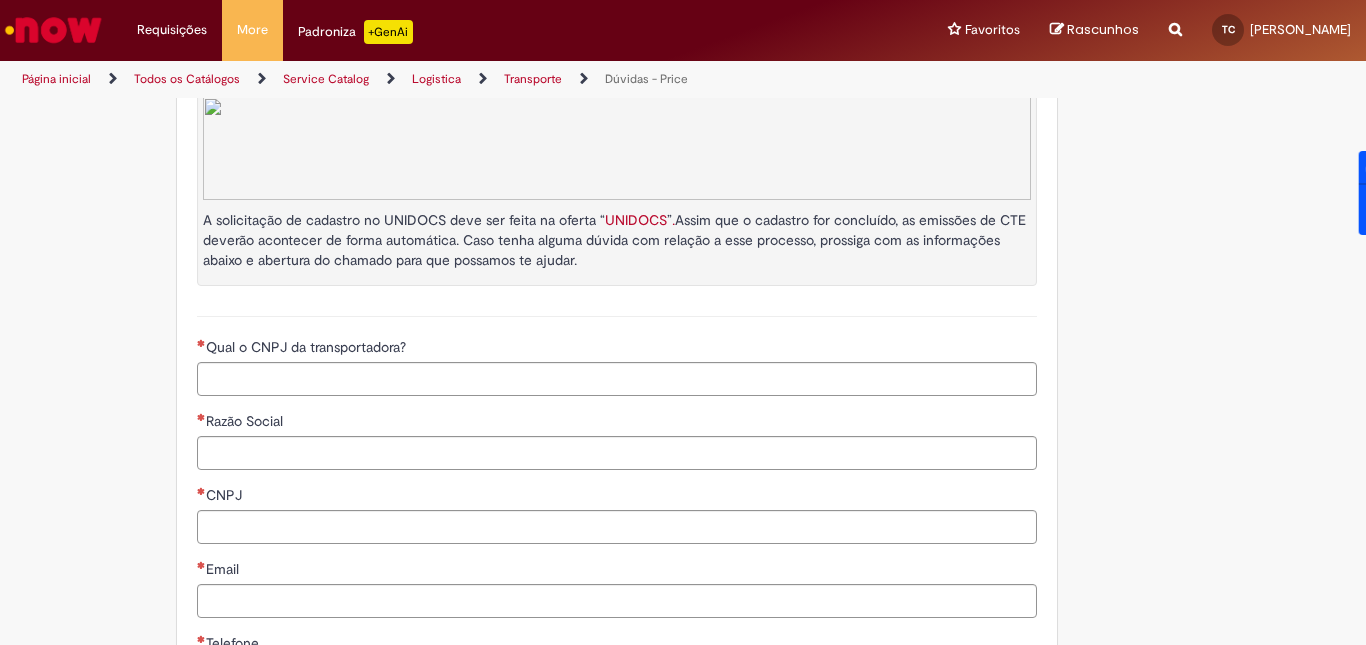 scroll, scrollTop: 1100, scrollLeft: 0, axis: vertical 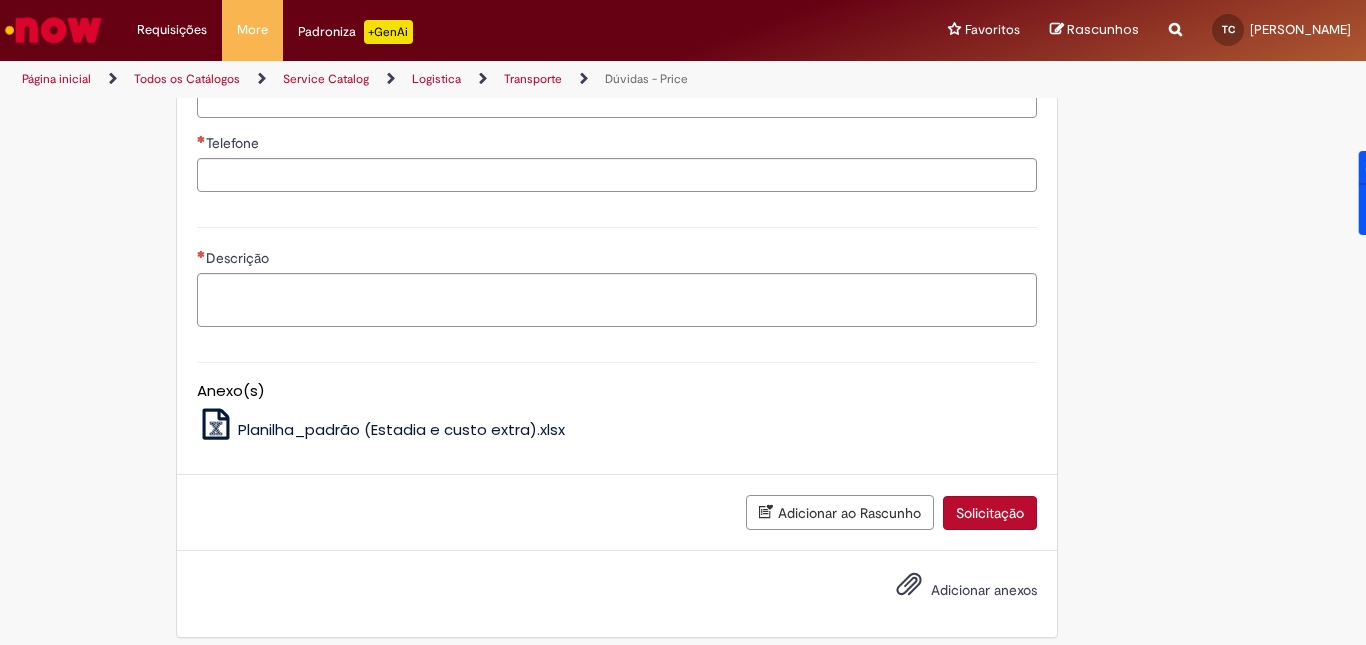 click on "Qual o CNPJ da transportadora?" at bounding box center [617, -121] 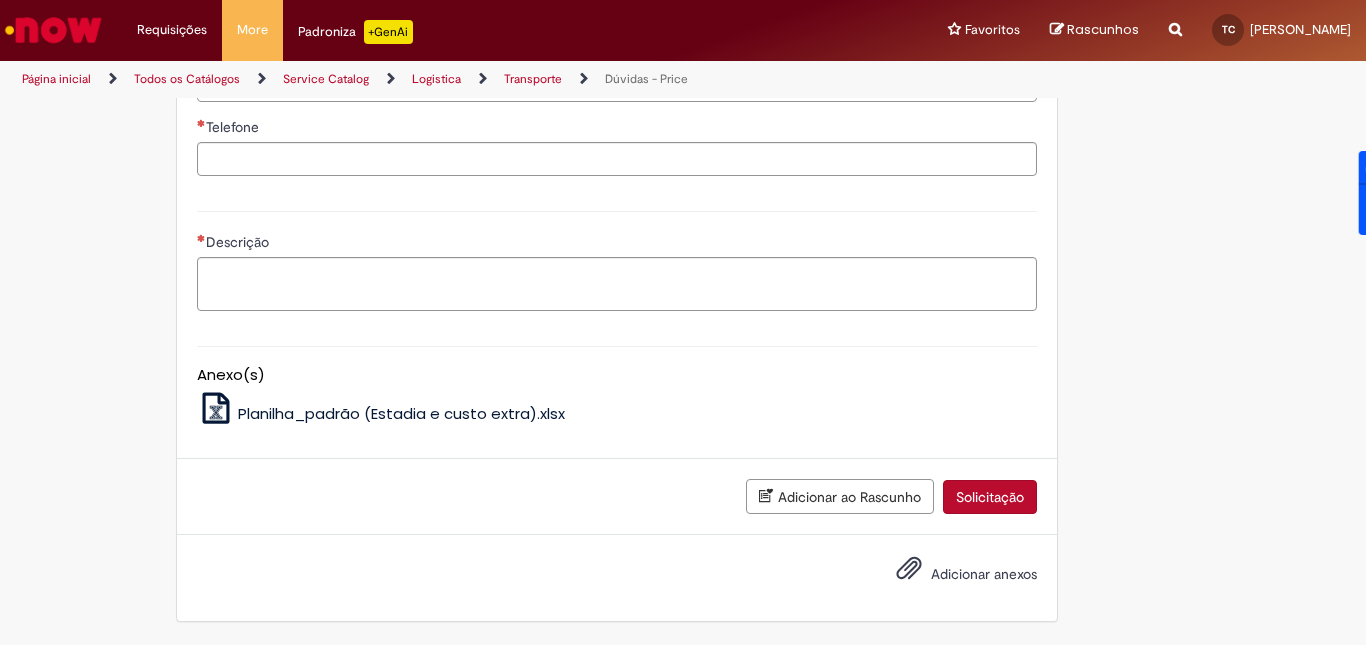 scroll, scrollTop: 1500, scrollLeft: 0, axis: vertical 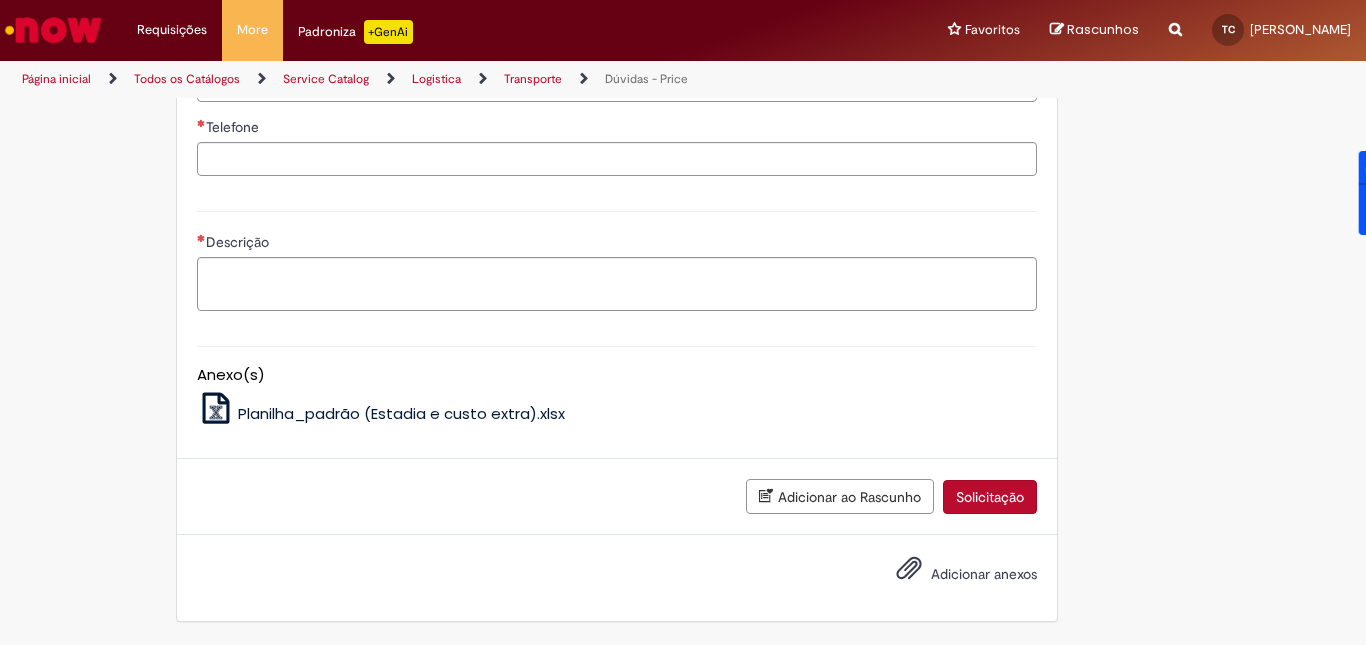 click on "Email" at bounding box center [617, 85] 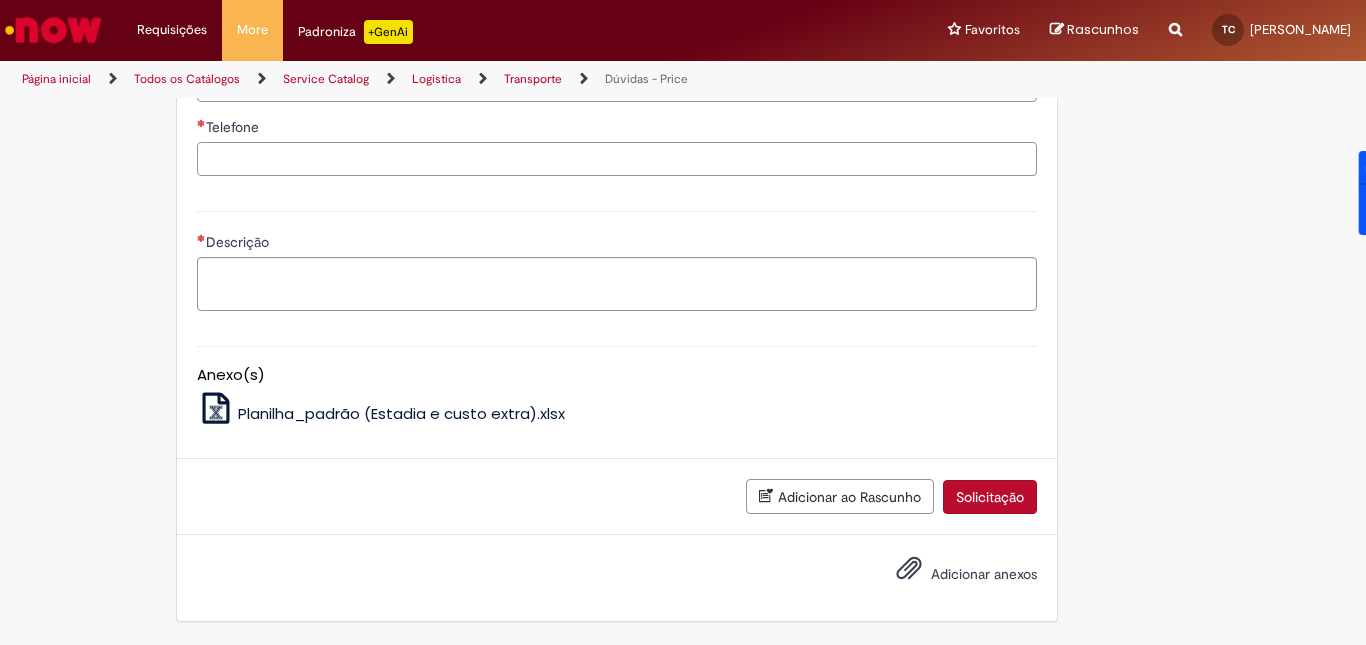 type on "**********" 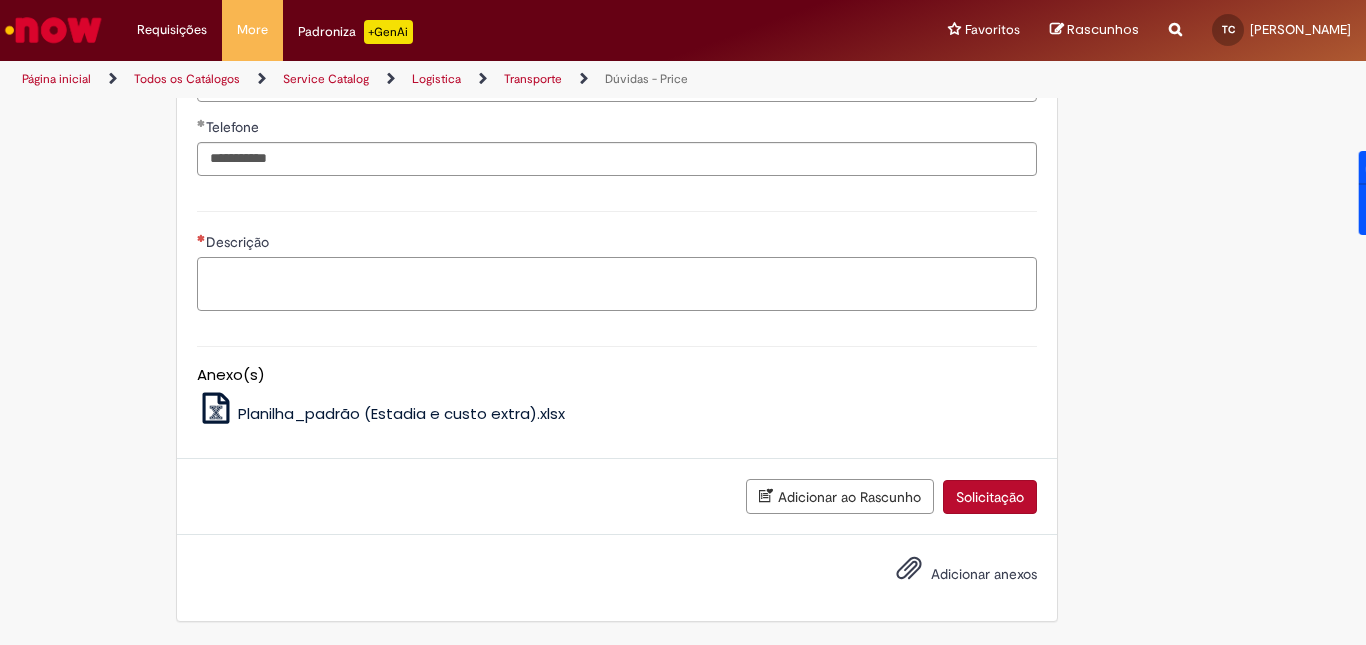 click on "Descrição" at bounding box center (617, 284) 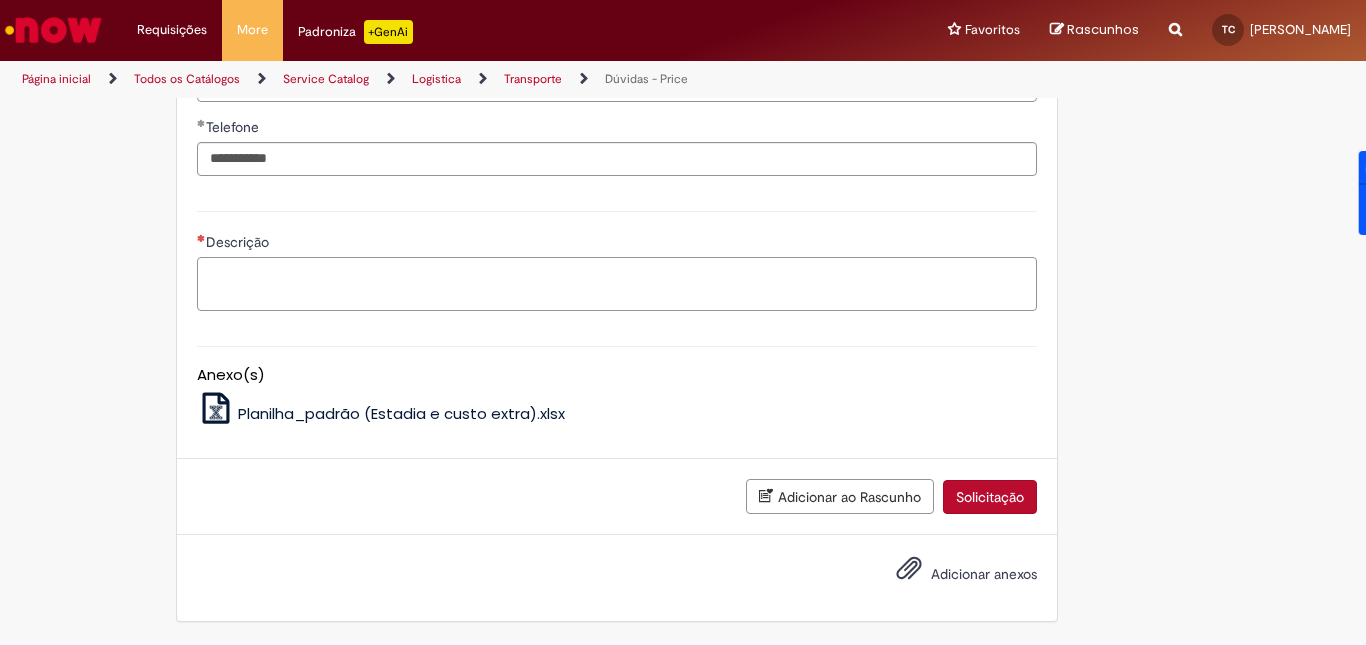 paste on "**********" 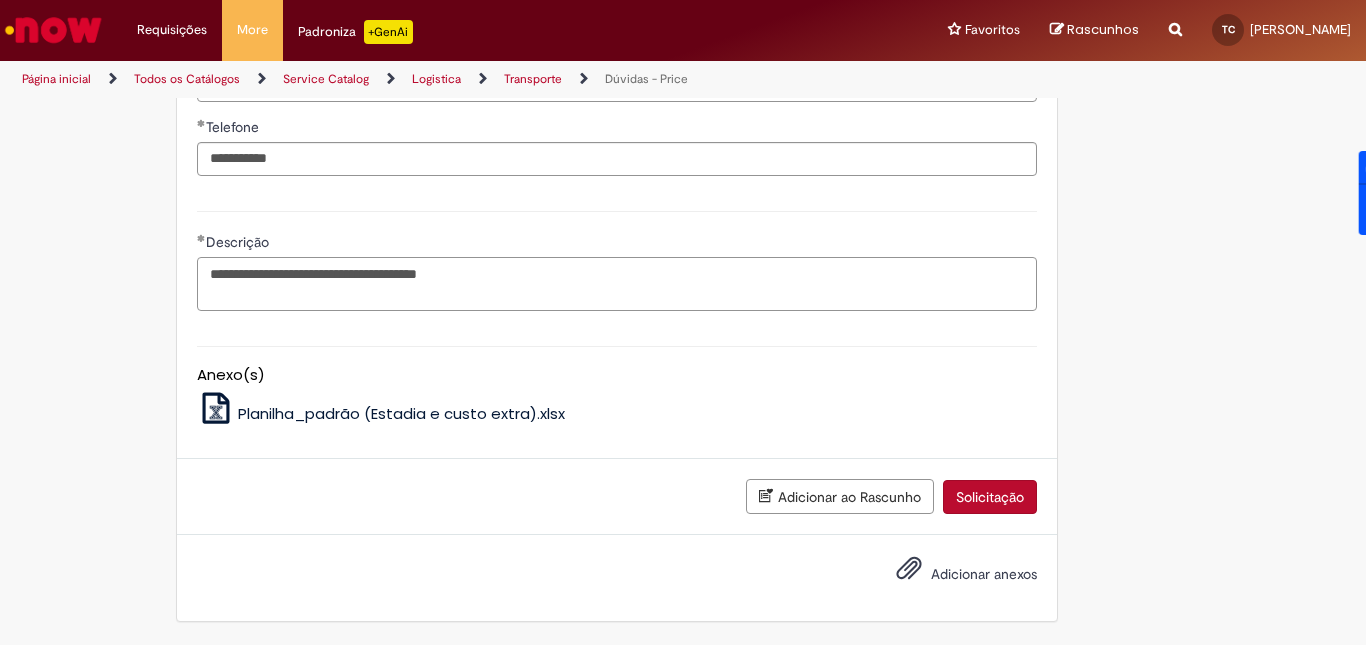 type on "**********" 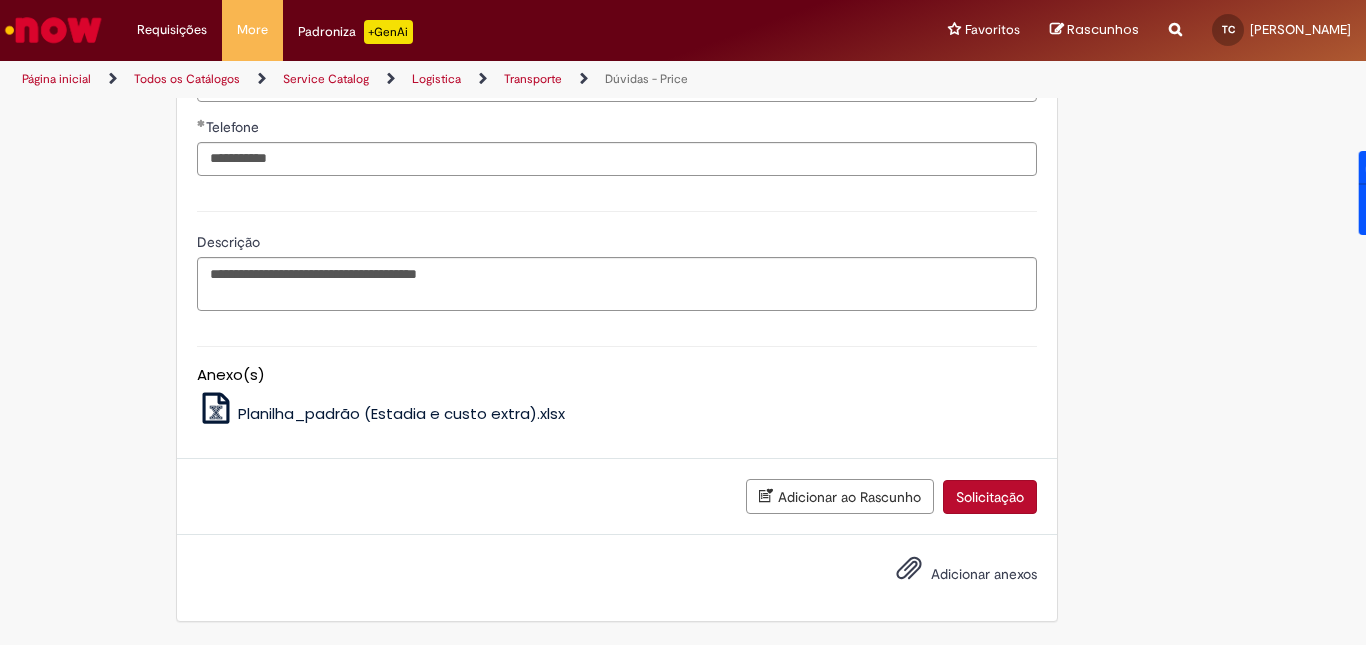 click on "Solicitação" at bounding box center (990, 497) 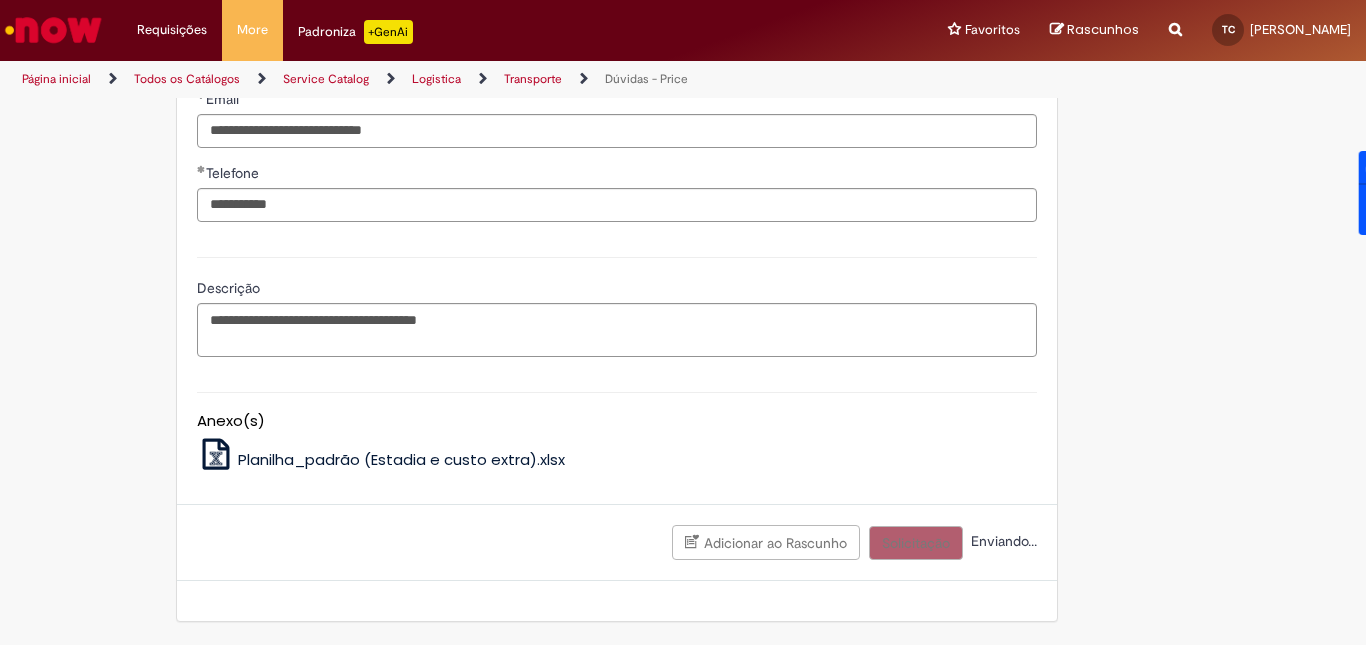 scroll, scrollTop: 1710, scrollLeft: 0, axis: vertical 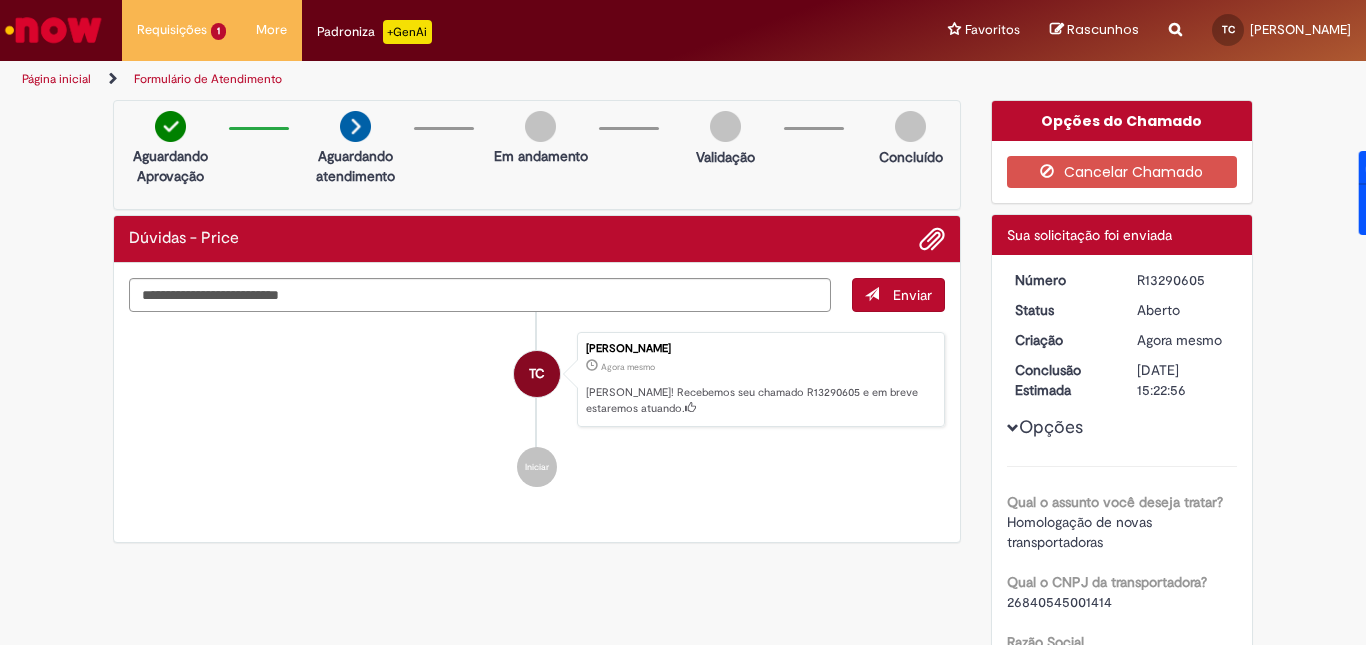 click on "Verificar Código de Barras
Aguardando Aprovação
Aguardando atendimento
Em andamento
Validação
Concluído
Dúvidas - Price
Enviar
TC
Tiago Chiocca
Agora mesmo Agora mesmo
[PERSON_NAME]! Recebemos seu chamado R13290605 e em breve estaremos atuando.
Iniciar
Opções do Chamado
Cancelar Chamado" at bounding box center (683, 629) 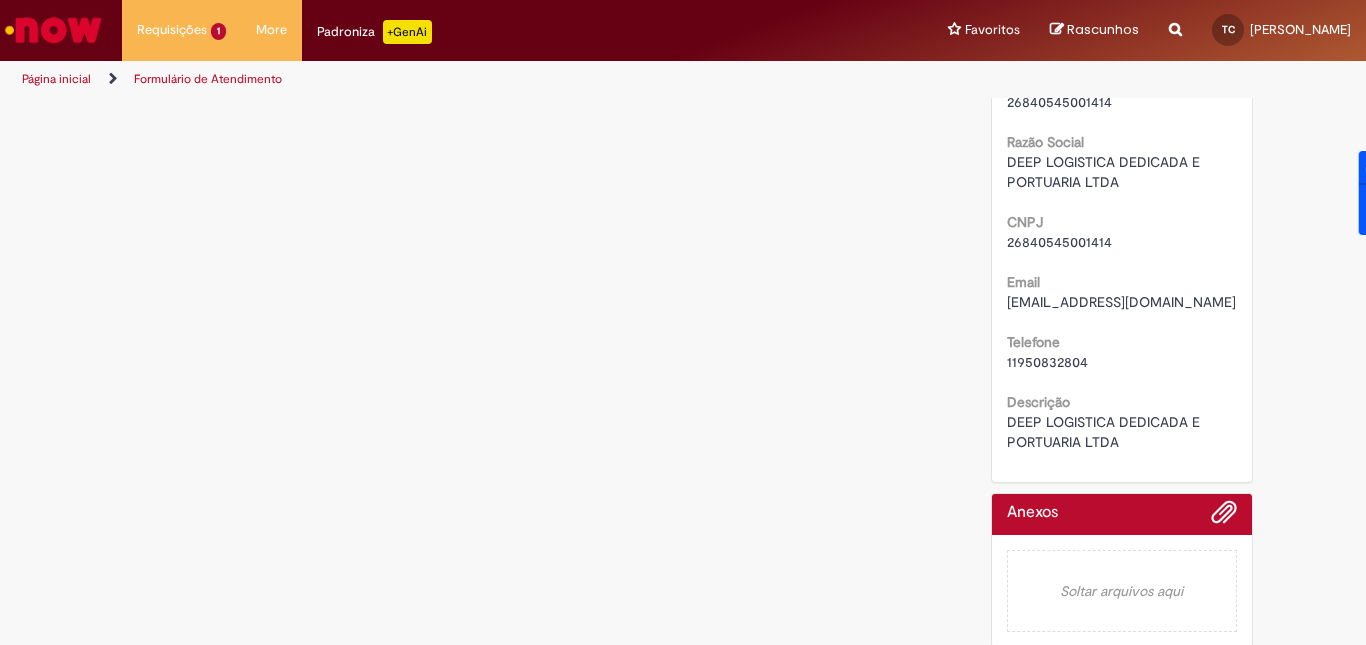 scroll, scrollTop: 0, scrollLeft: 0, axis: both 